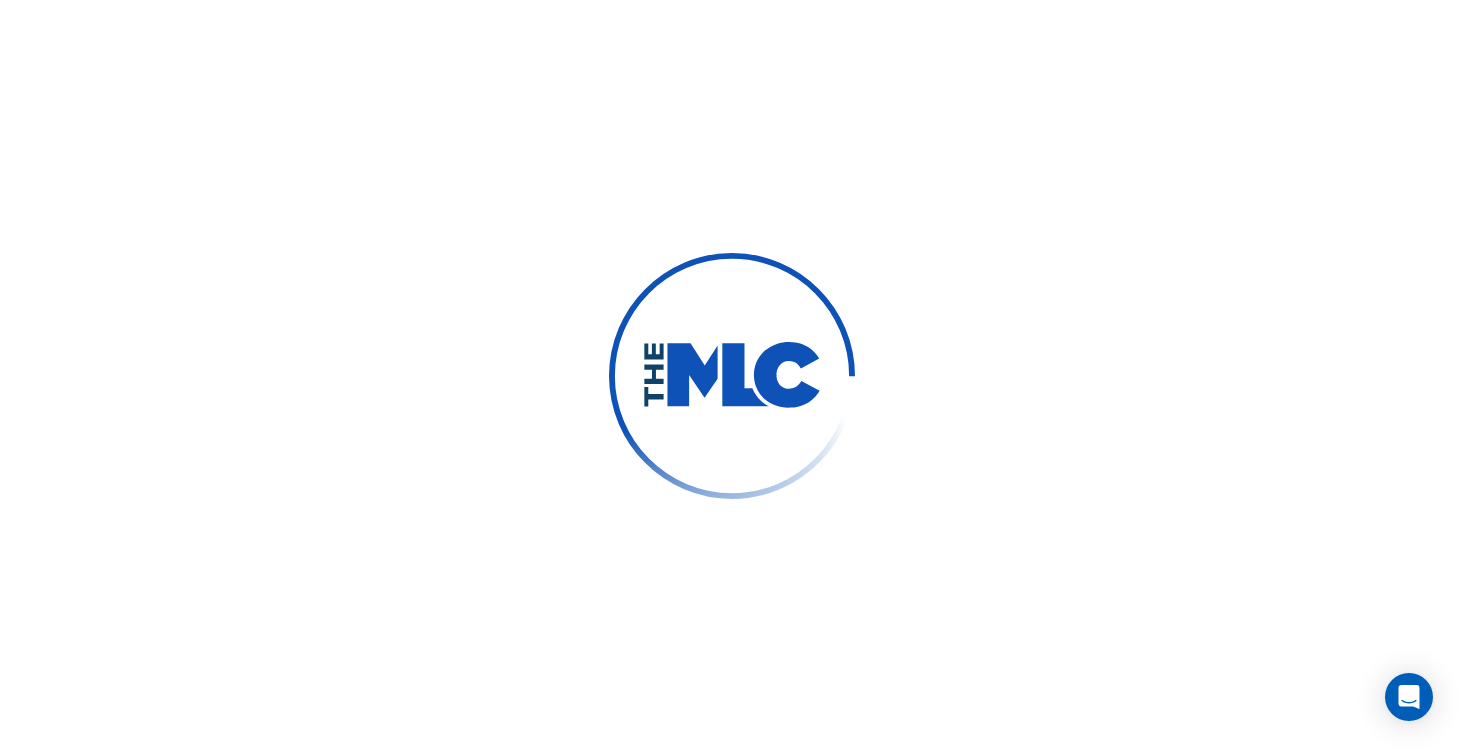 scroll, scrollTop: 0, scrollLeft: 0, axis: both 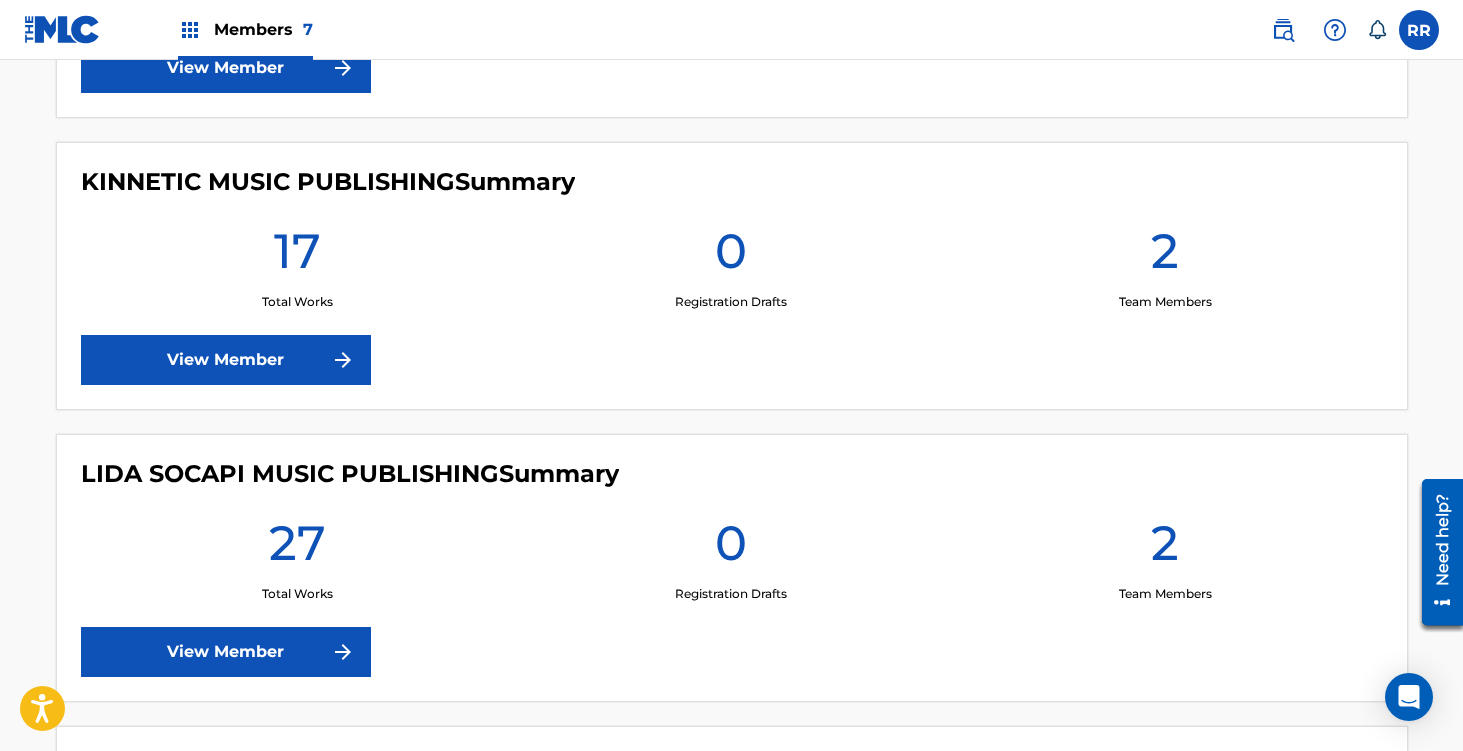 click on "View Member" at bounding box center (226, 360) 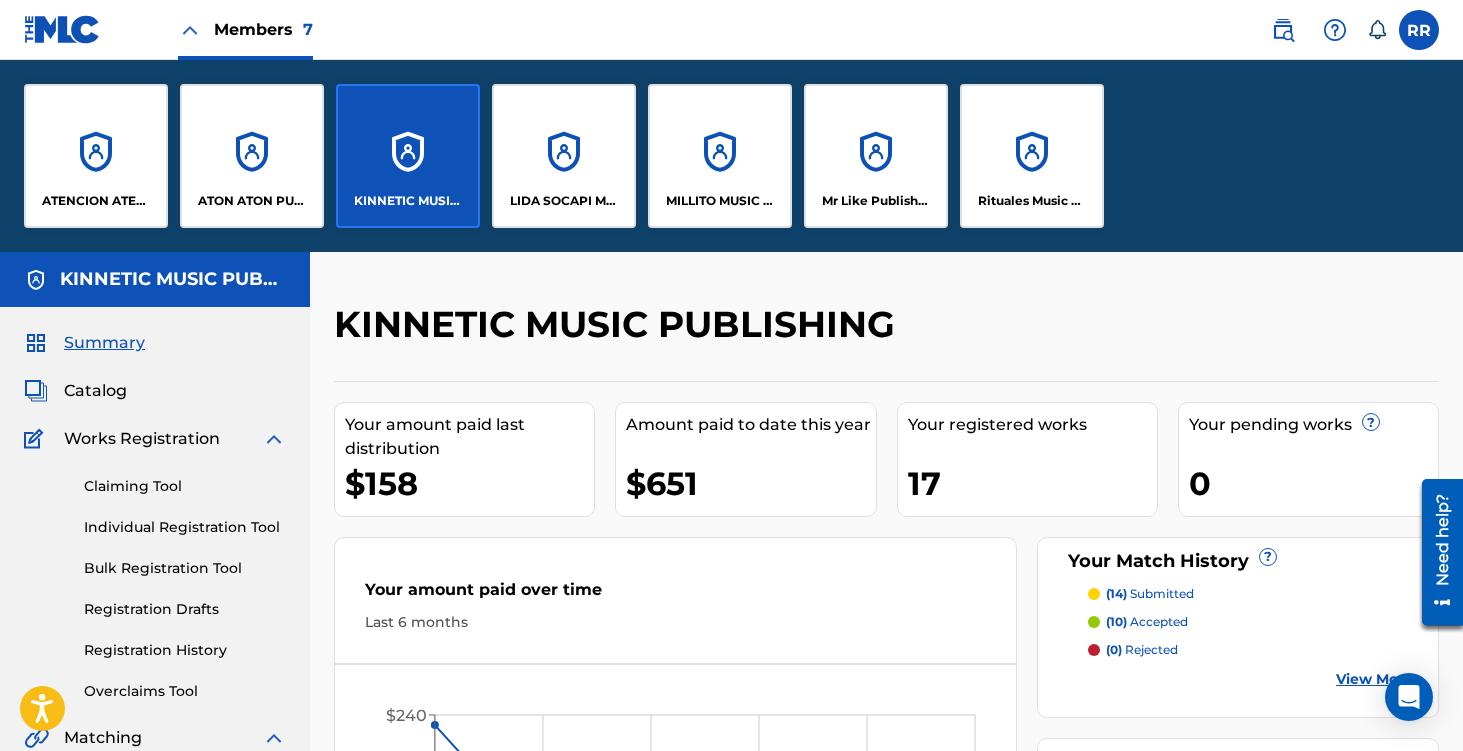 click on "ATENCION ATENCION PUBLISHING" at bounding box center (96, 156) 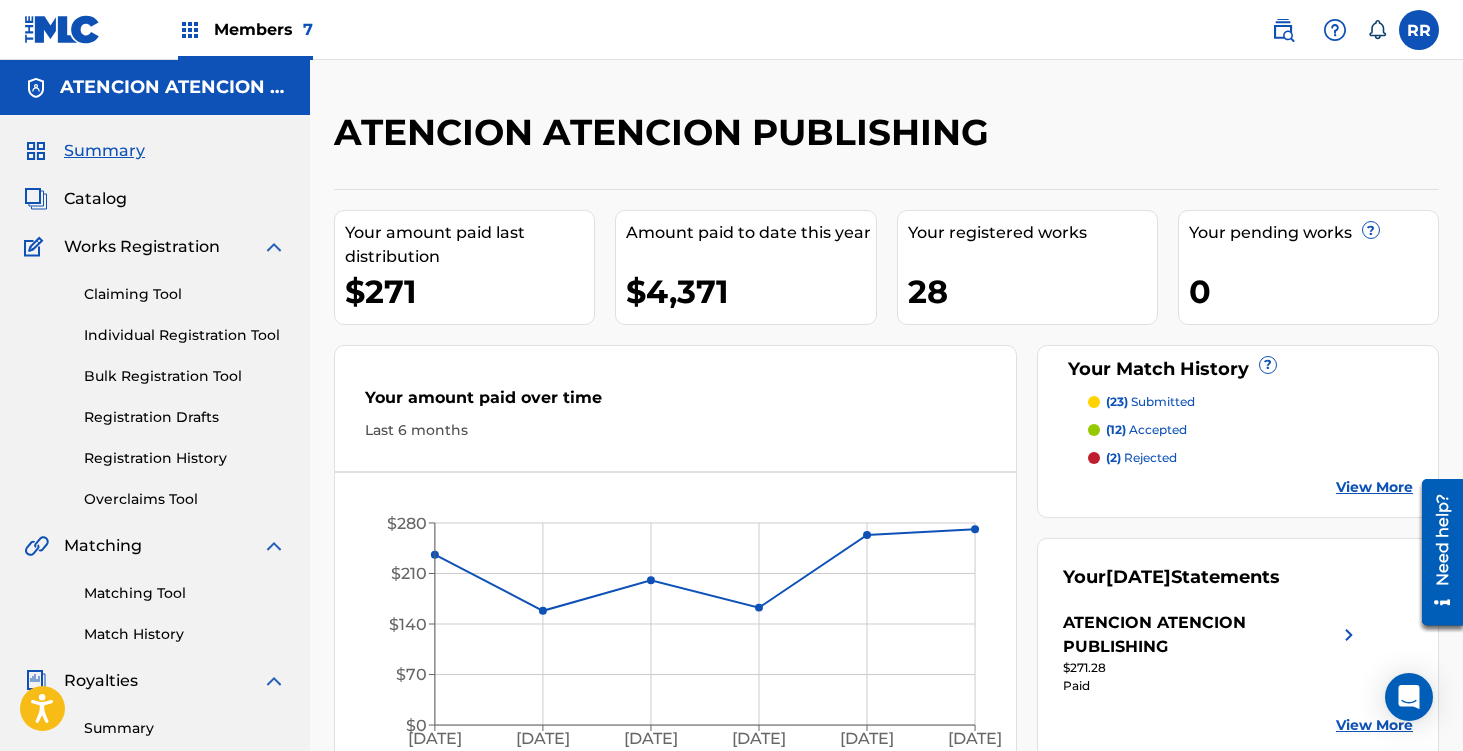 click on "Members    7" at bounding box center [245, 29] 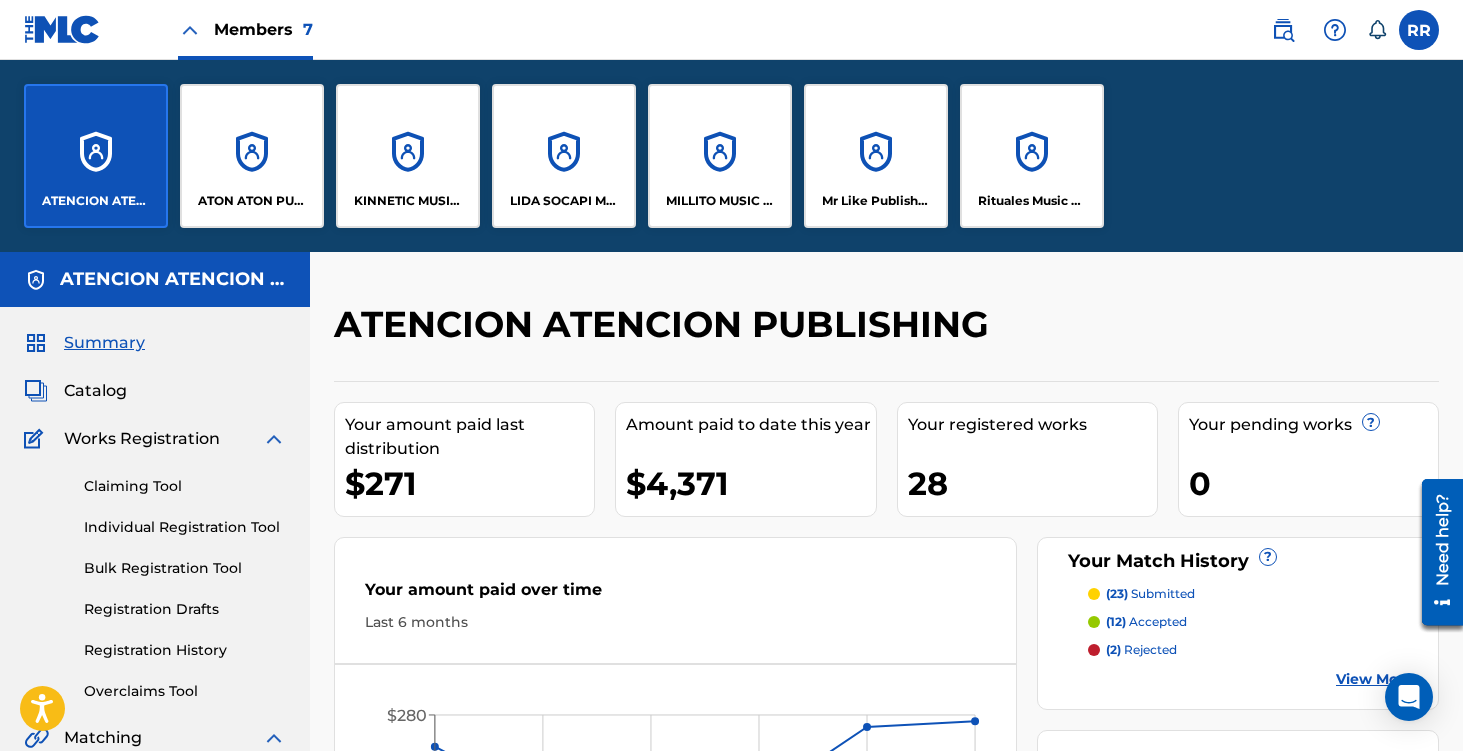click on "ATON ATON PUBLISH" at bounding box center (252, 156) 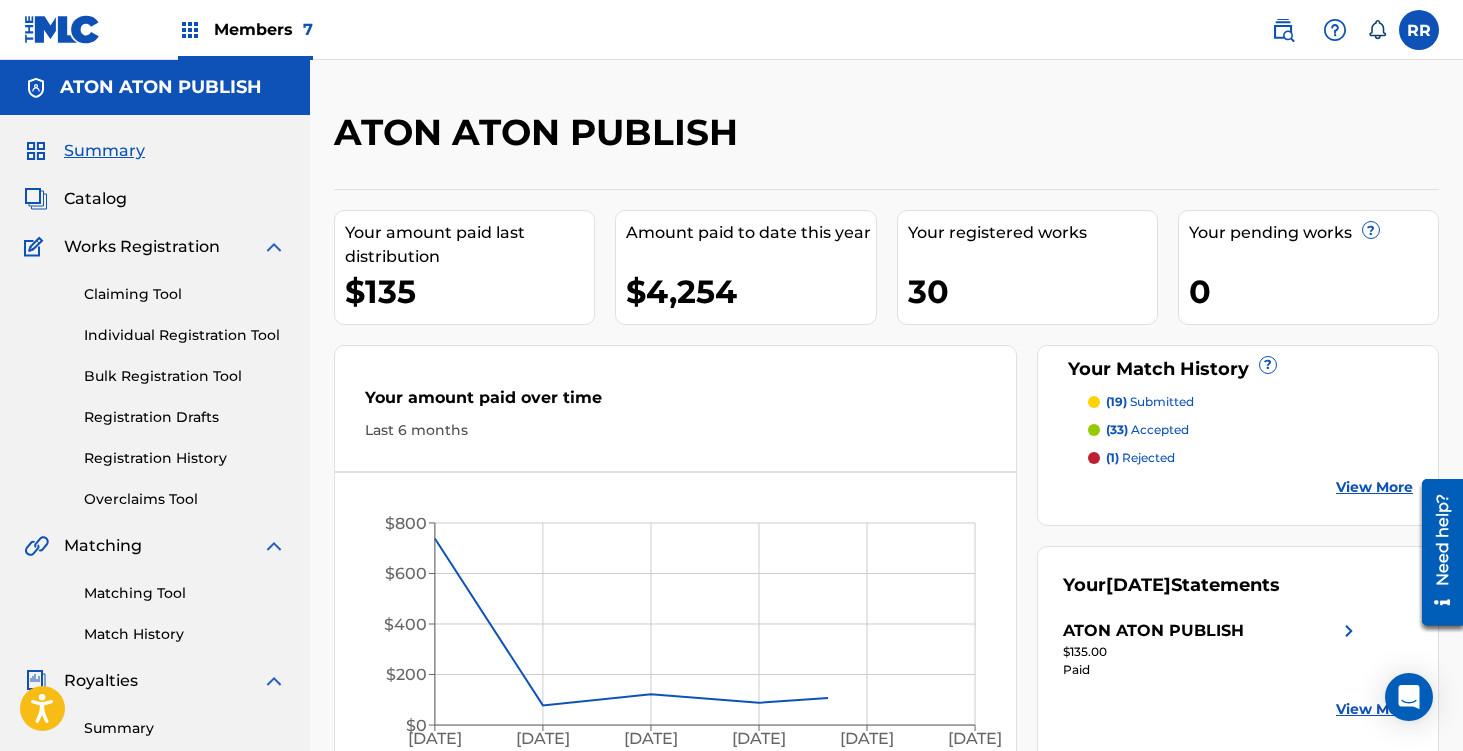 click on "Members    7" at bounding box center (263, 29) 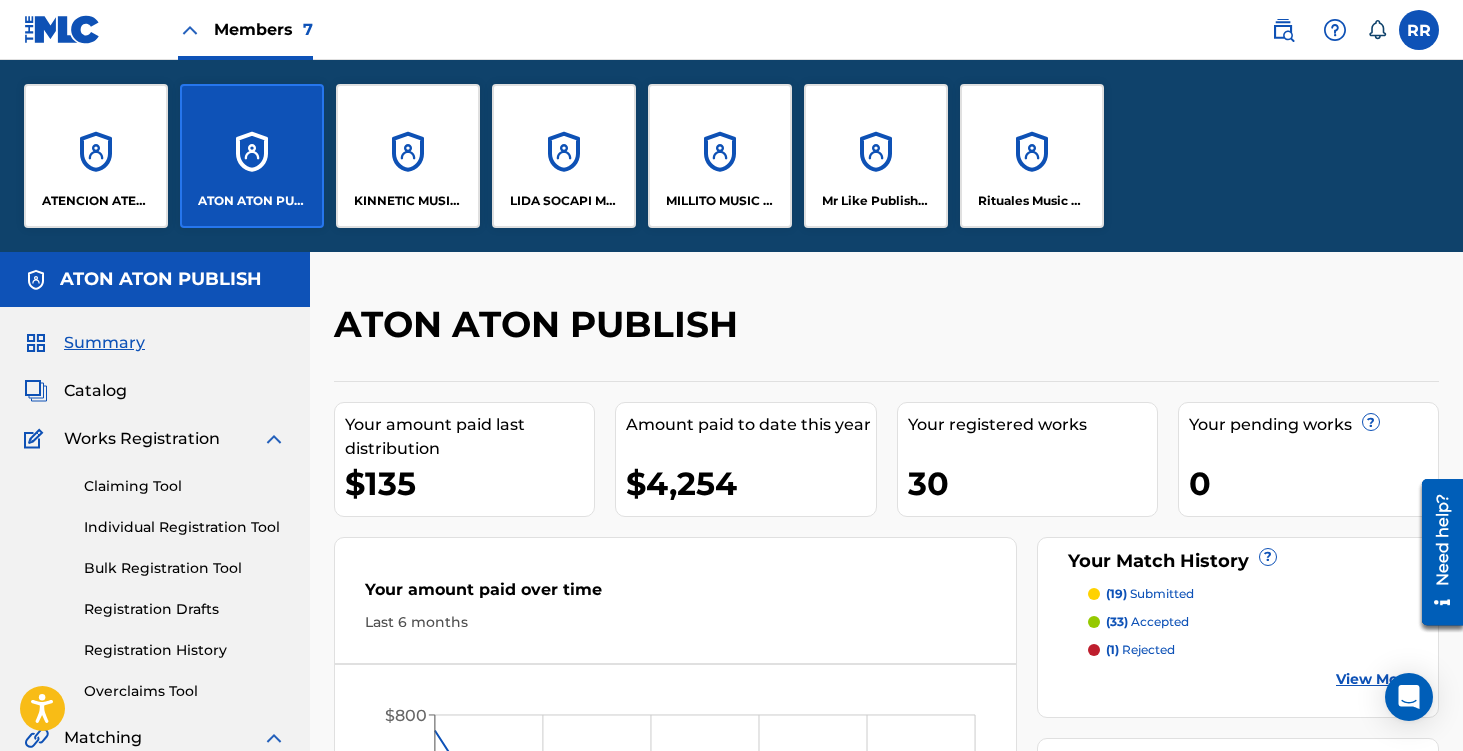 click on "KINNETIC MUSIC PUBLISHING" at bounding box center [408, 156] 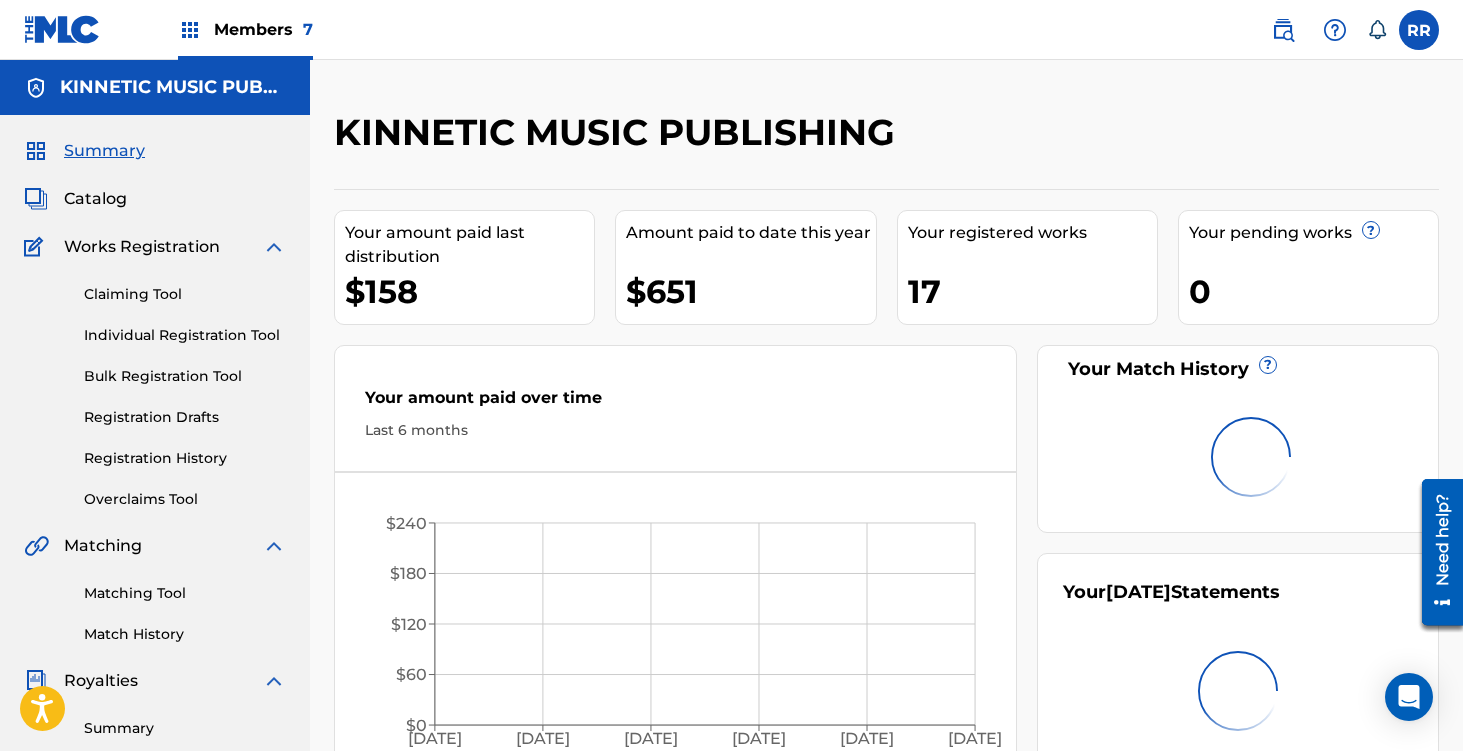 click on "Members    7" at bounding box center [263, 29] 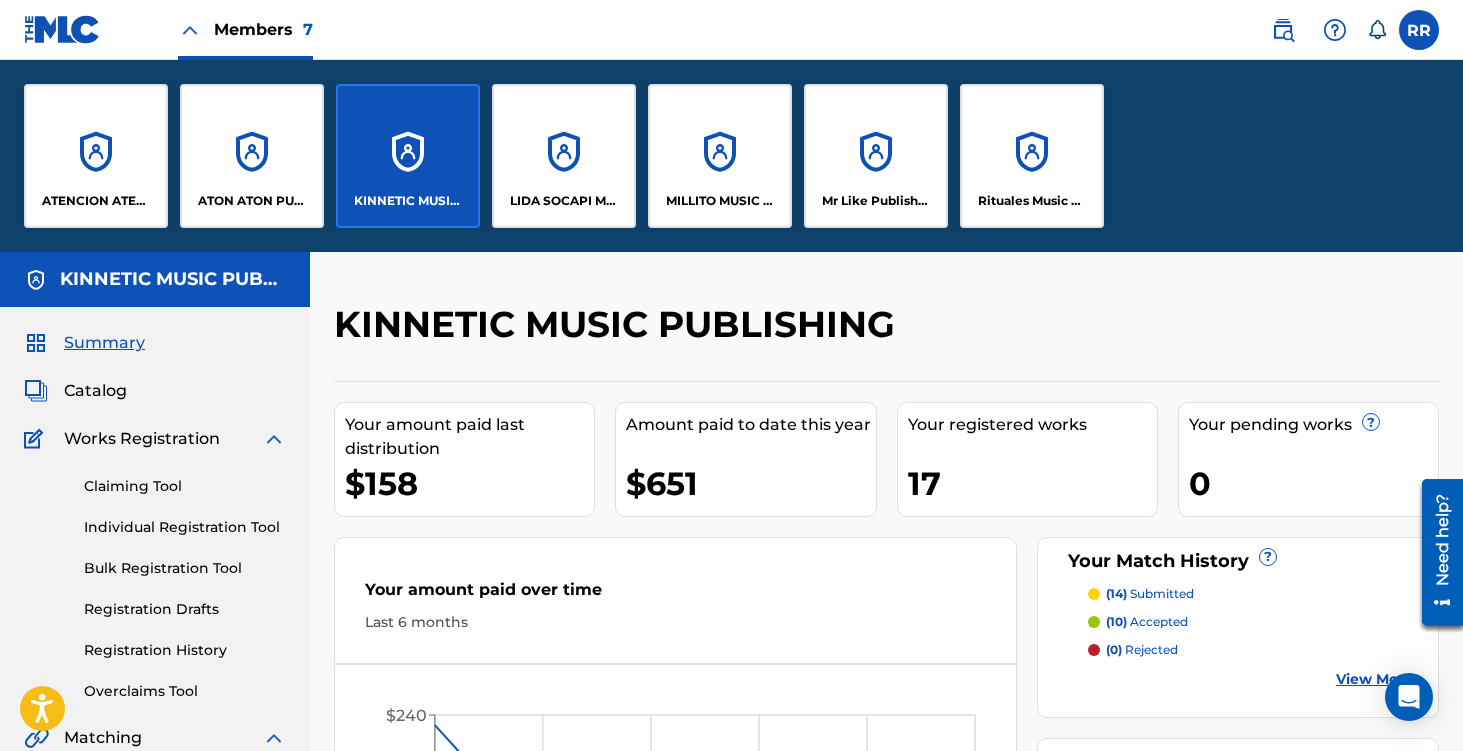 click on "LIDA SOCAPI MUSIC PUBLISHING" at bounding box center [564, 156] 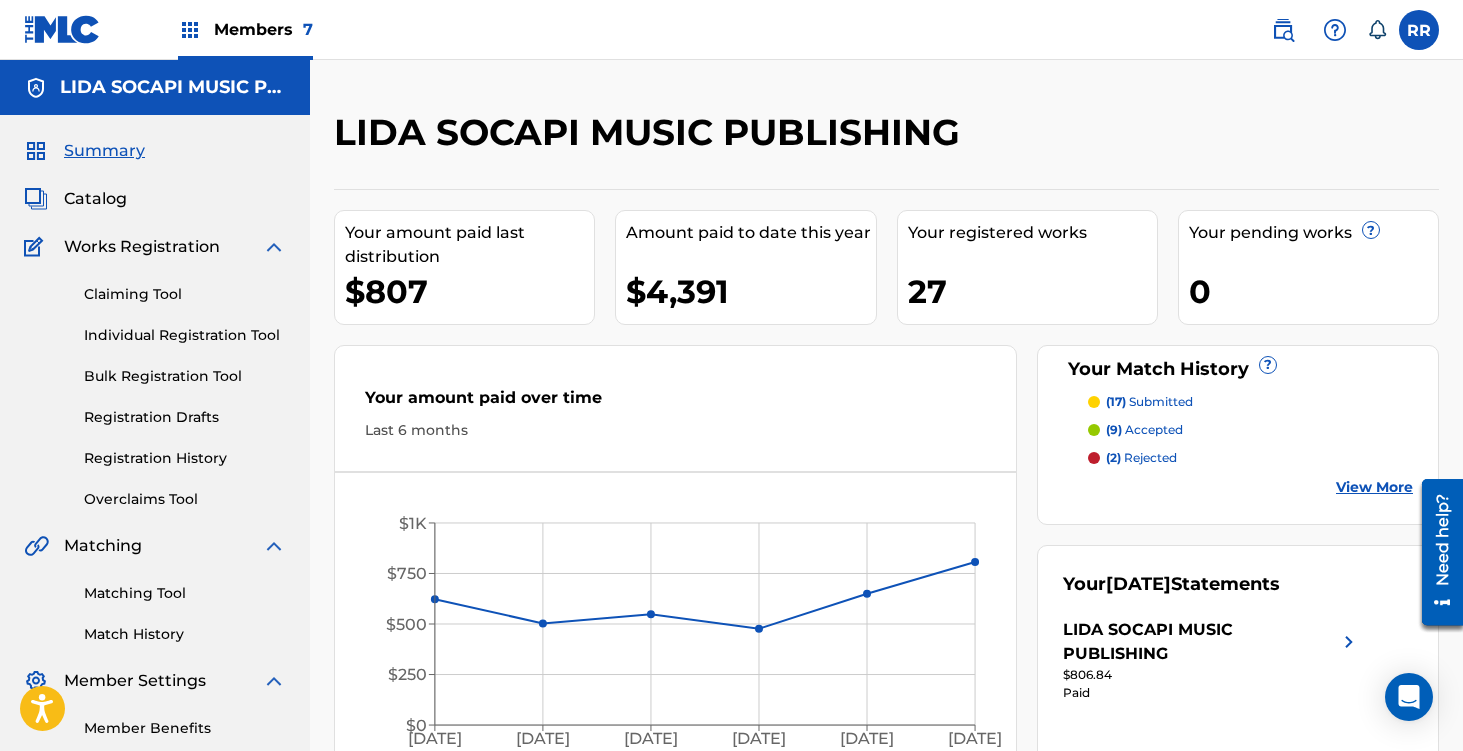 click on "Members    7" at bounding box center [263, 29] 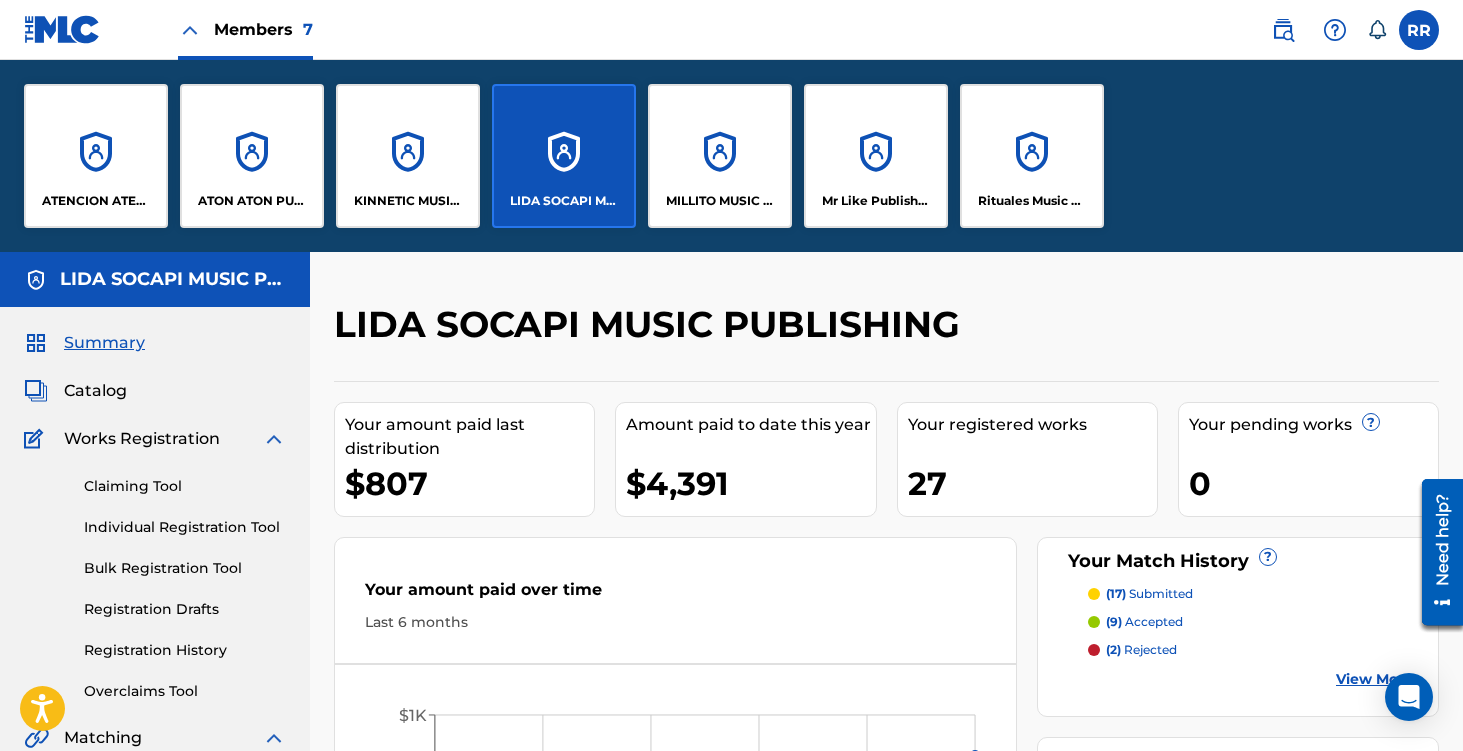 click on "MILLITO MUSIC PUBLISHING" at bounding box center (720, 156) 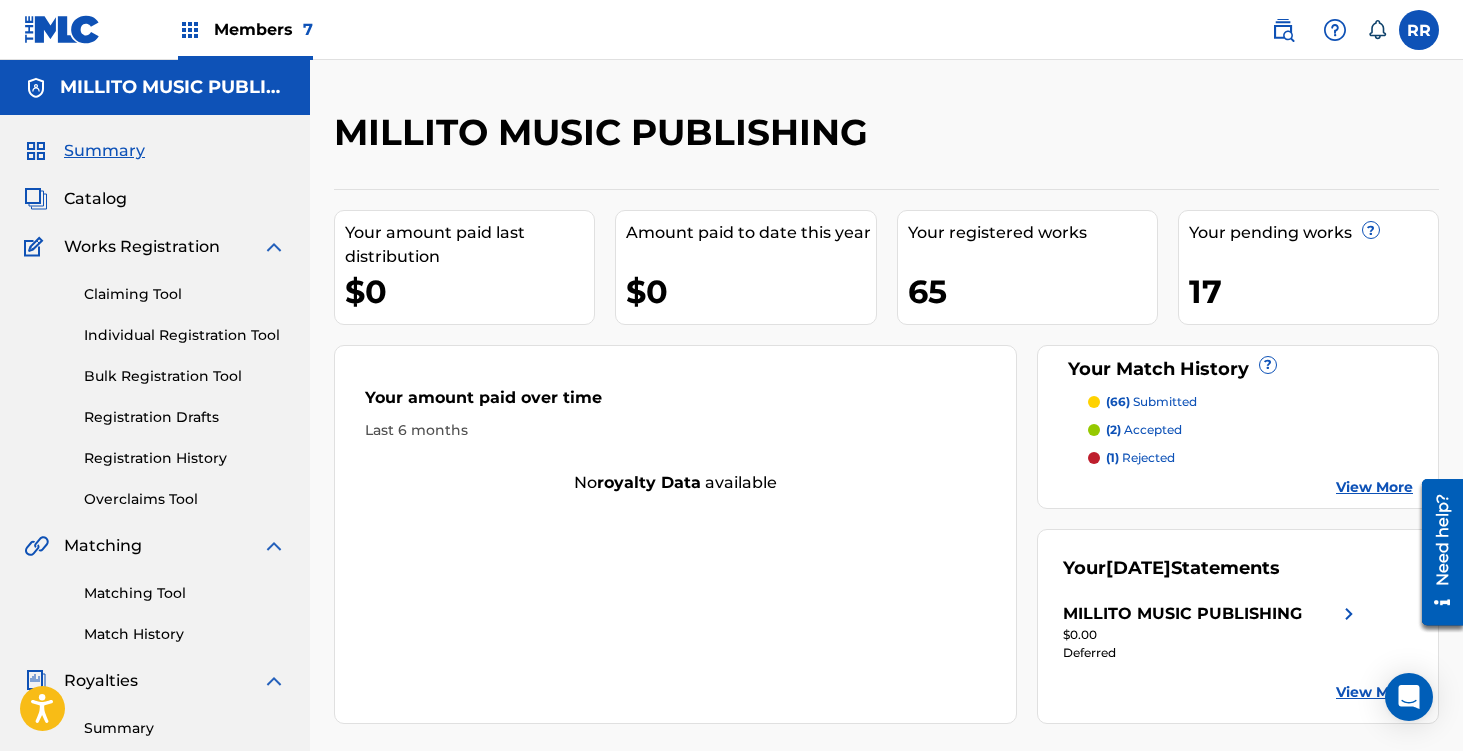 click on "Members    7" at bounding box center (245, 29) 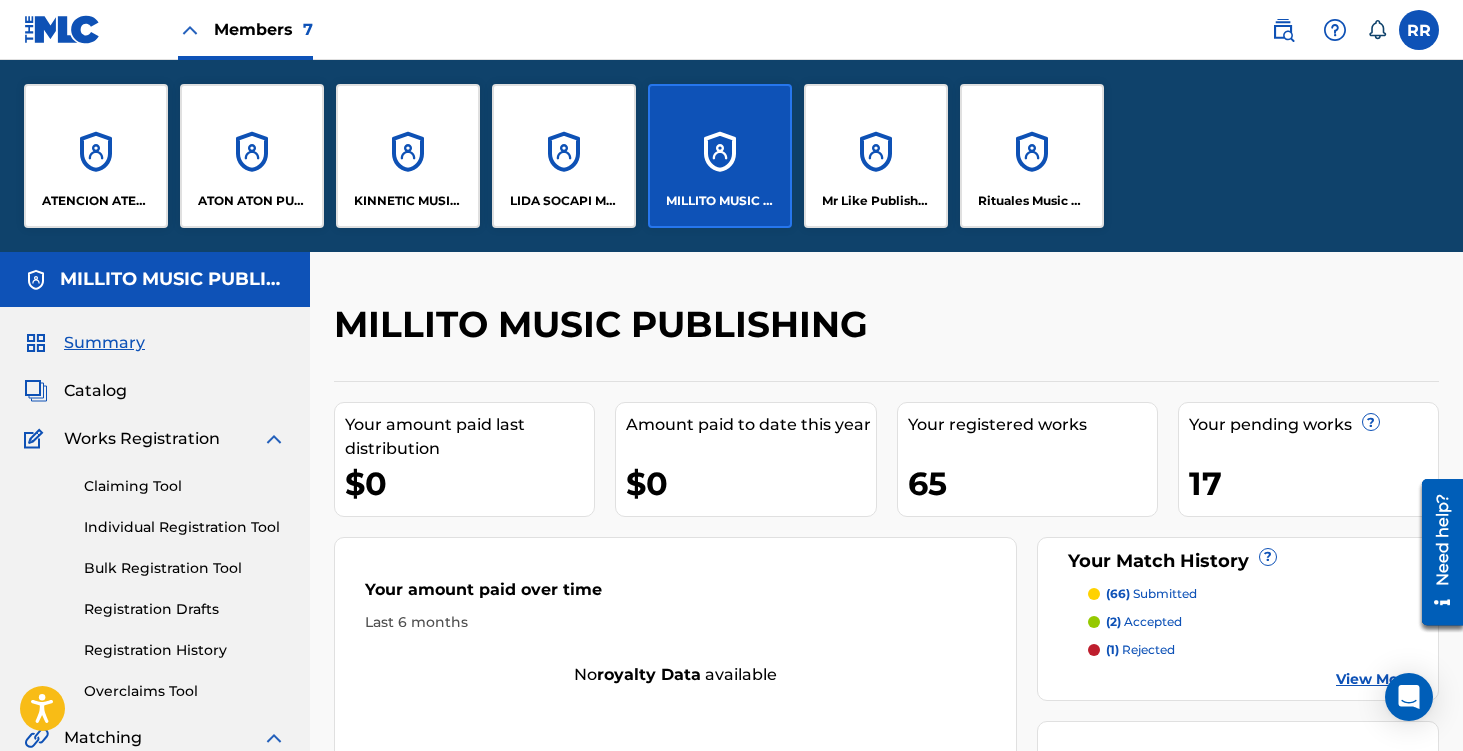 click on "Mr Like Publishing" at bounding box center (876, 156) 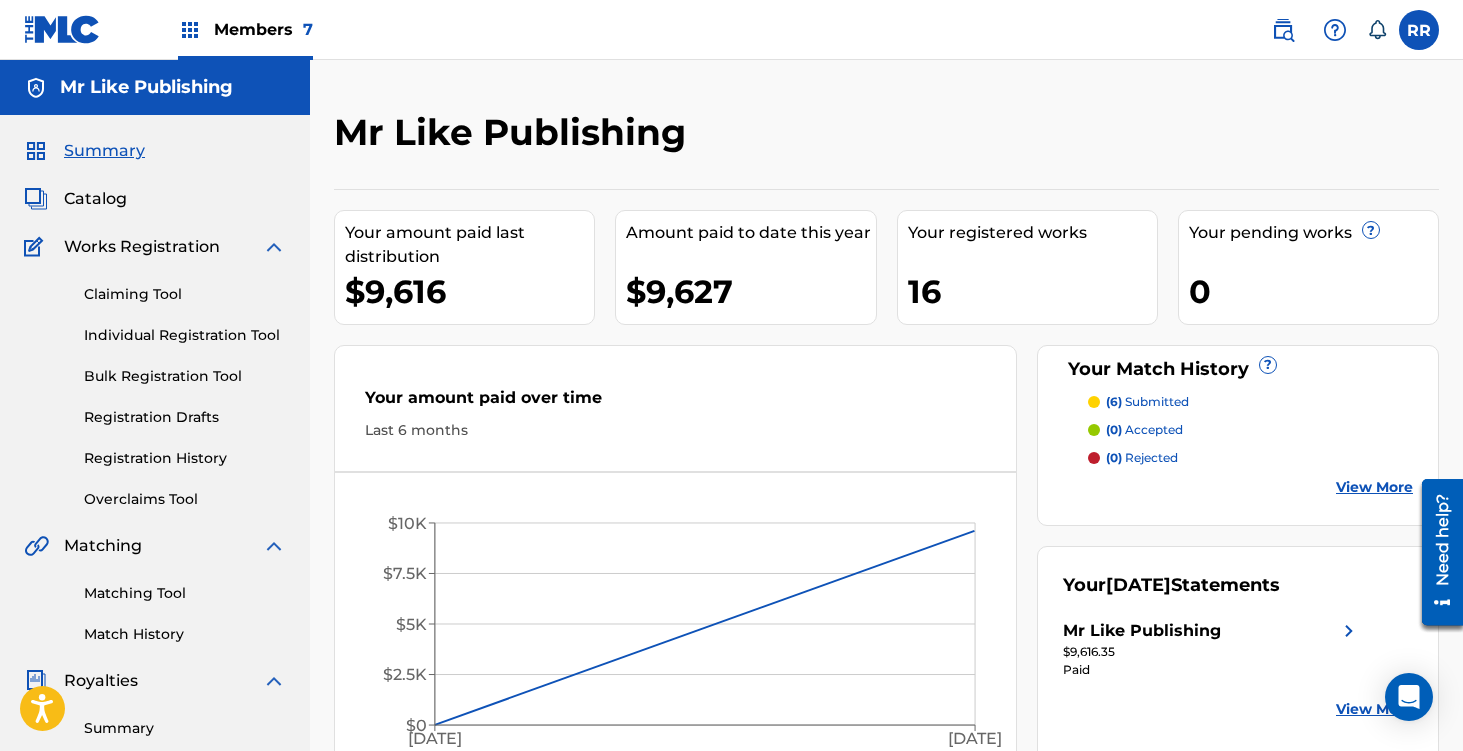 click on "Members    7" at bounding box center [263, 29] 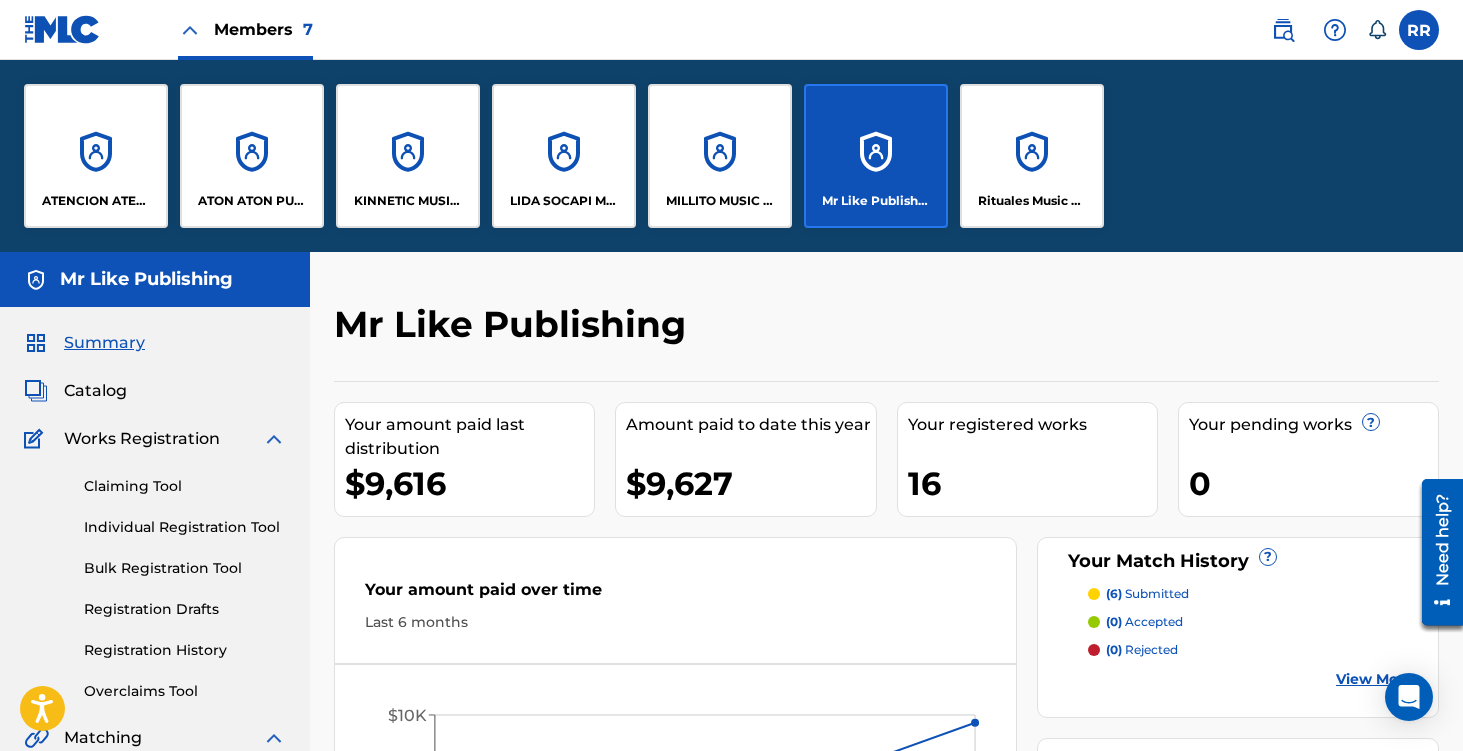 click on "Rituales Music Publishing" at bounding box center [1032, 156] 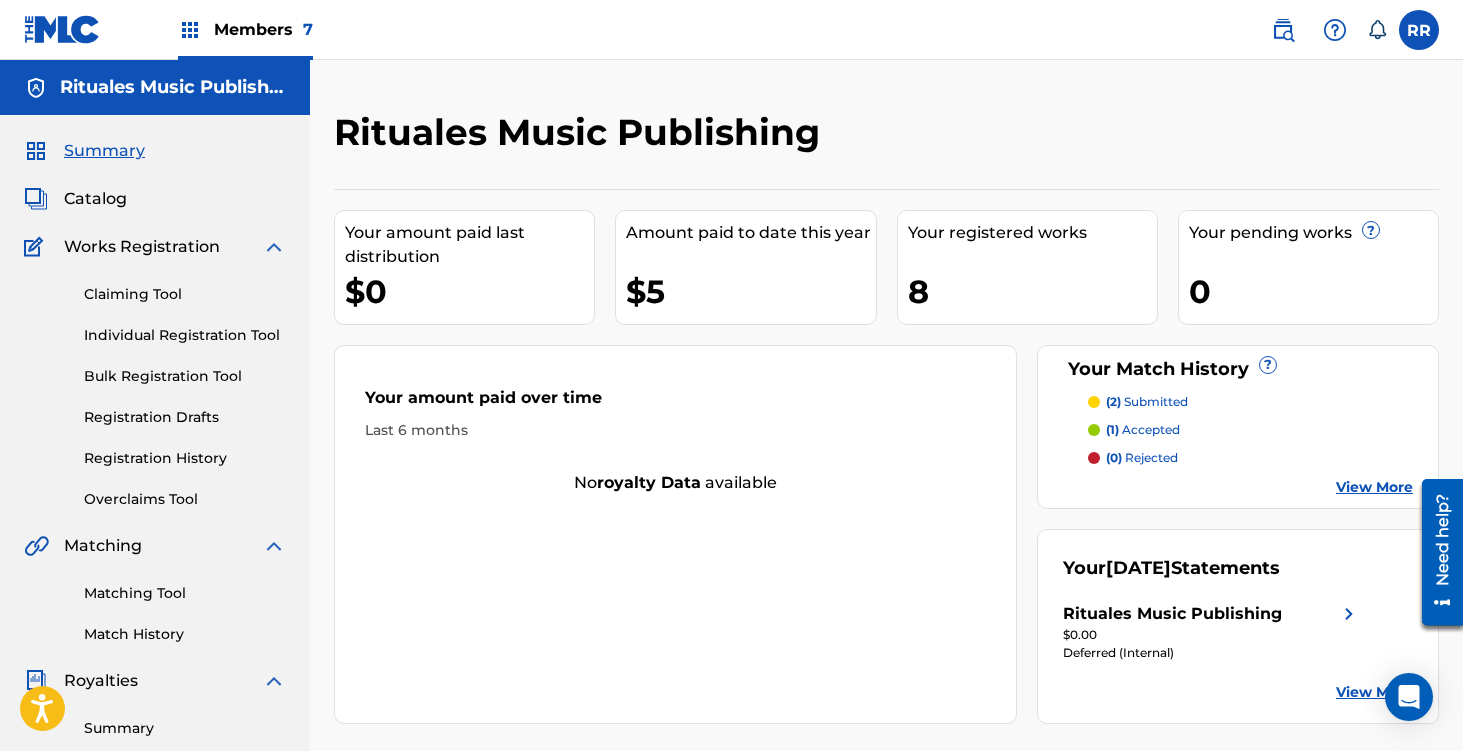 click on "Members    7" at bounding box center (263, 29) 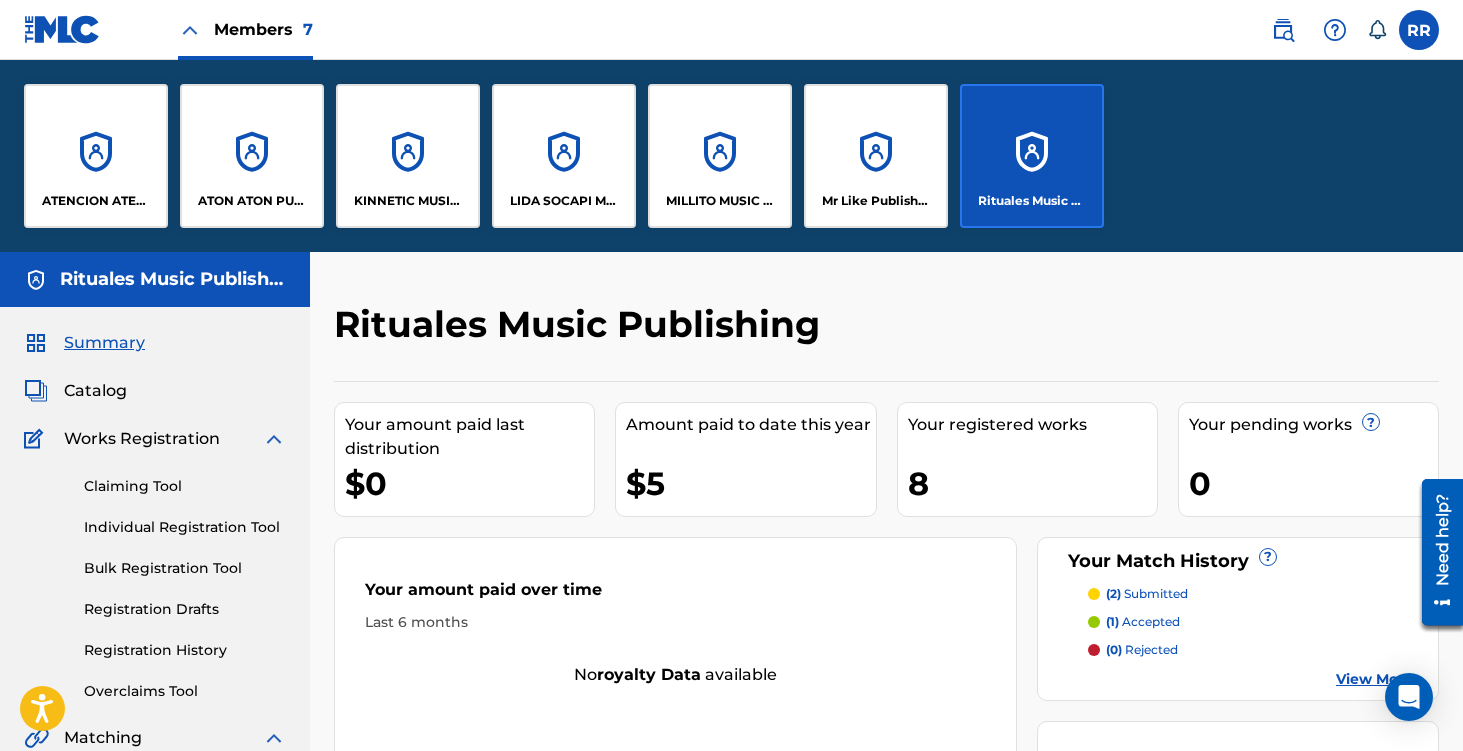 click on "ATENCION ATENCION PUBLISHING" at bounding box center (96, 156) 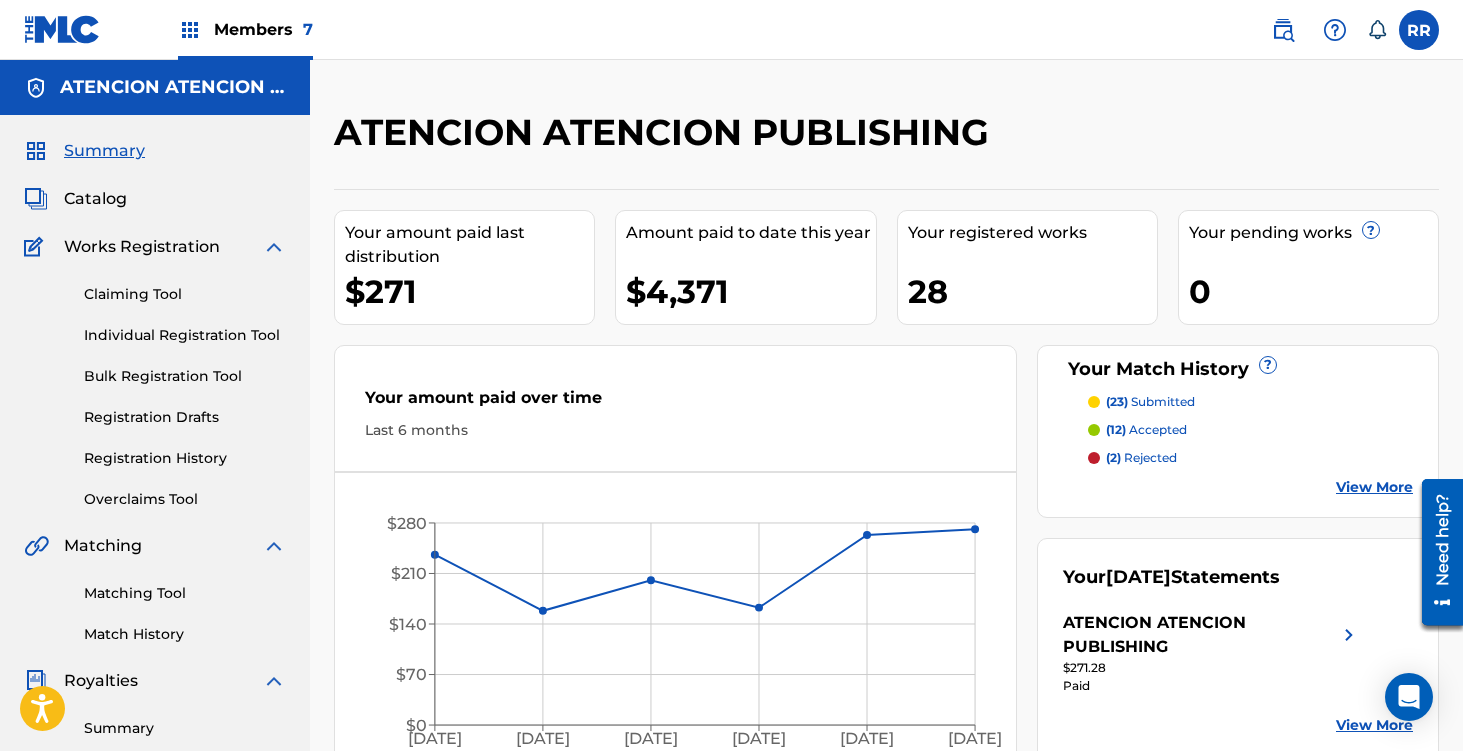click on "Members    7" at bounding box center (263, 29) 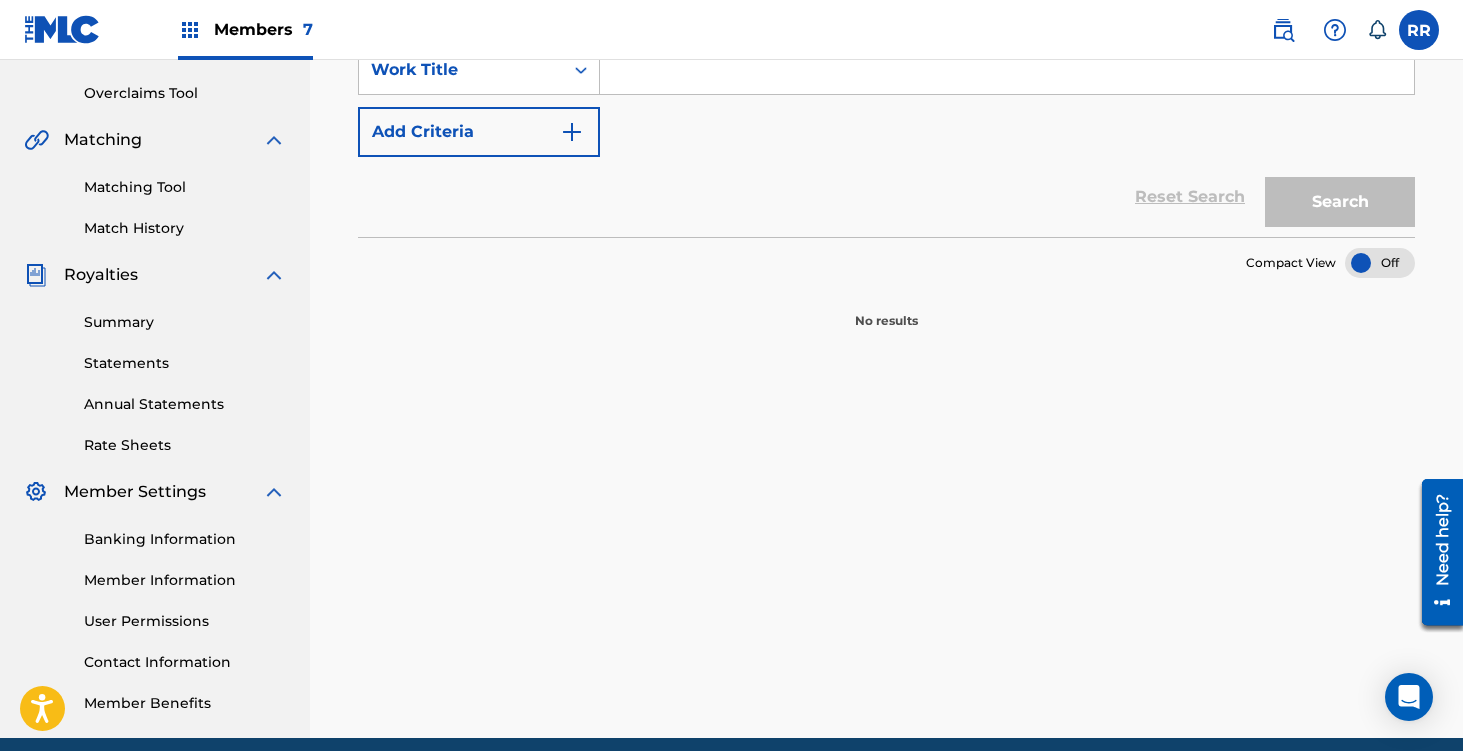 scroll, scrollTop: 135, scrollLeft: 0, axis: vertical 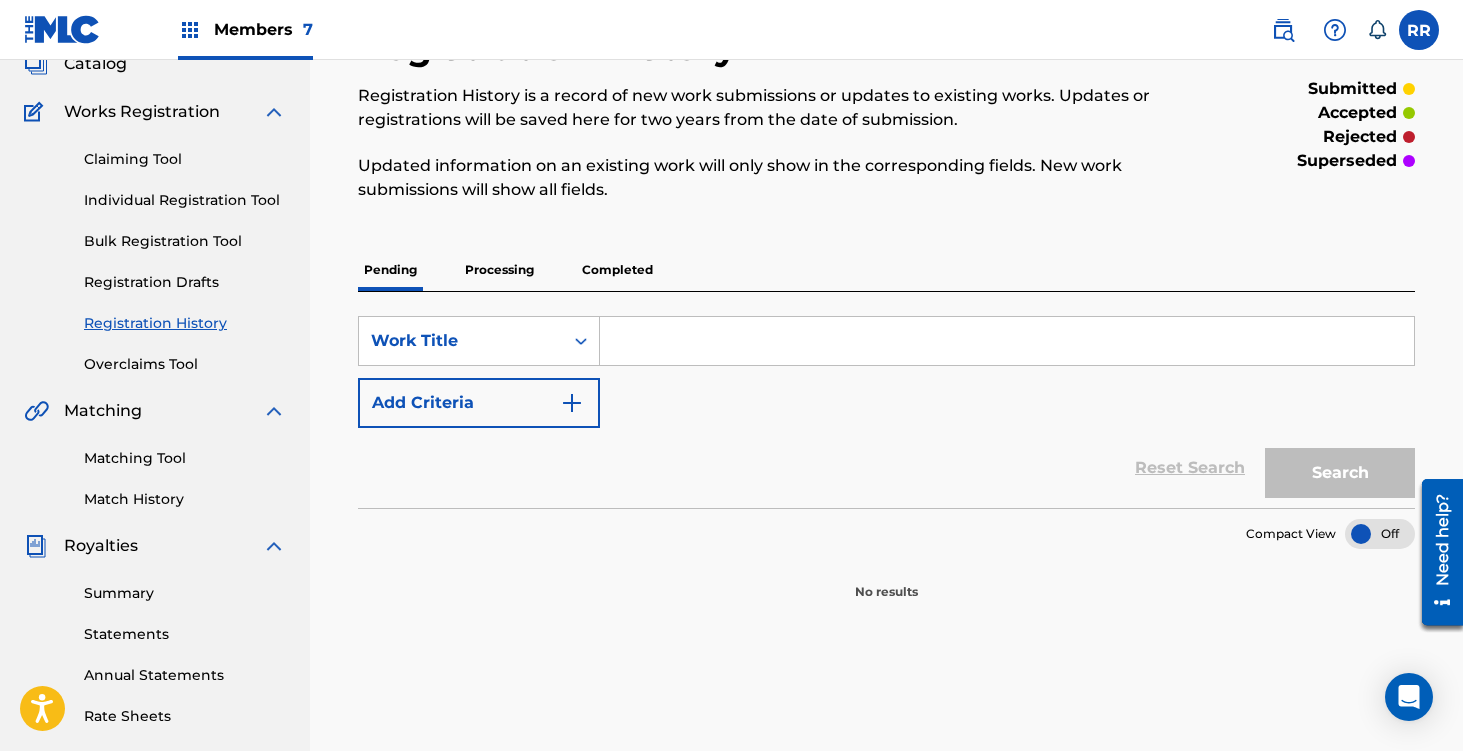 click on "Processing" at bounding box center (499, 270) 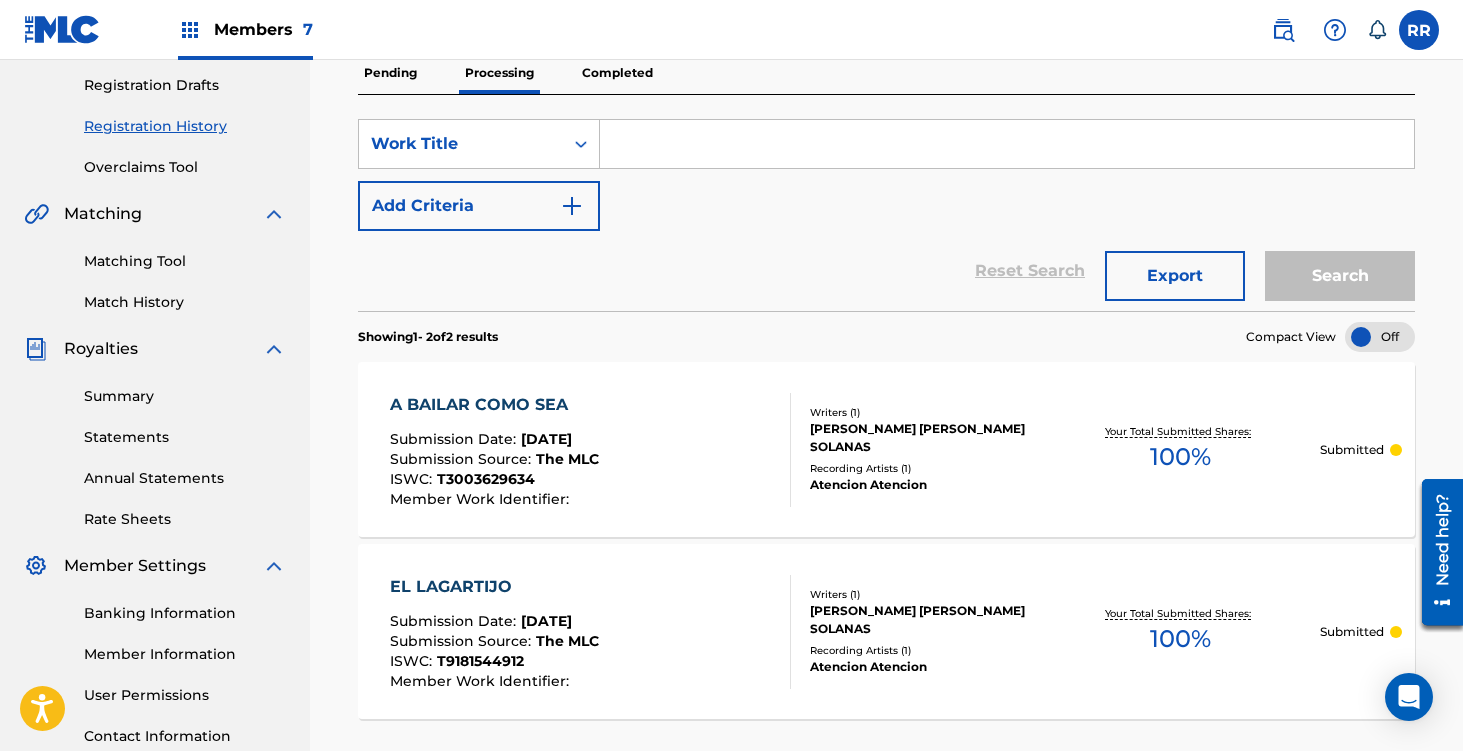 scroll, scrollTop: 310, scrollLeft: 0, axis: vertical 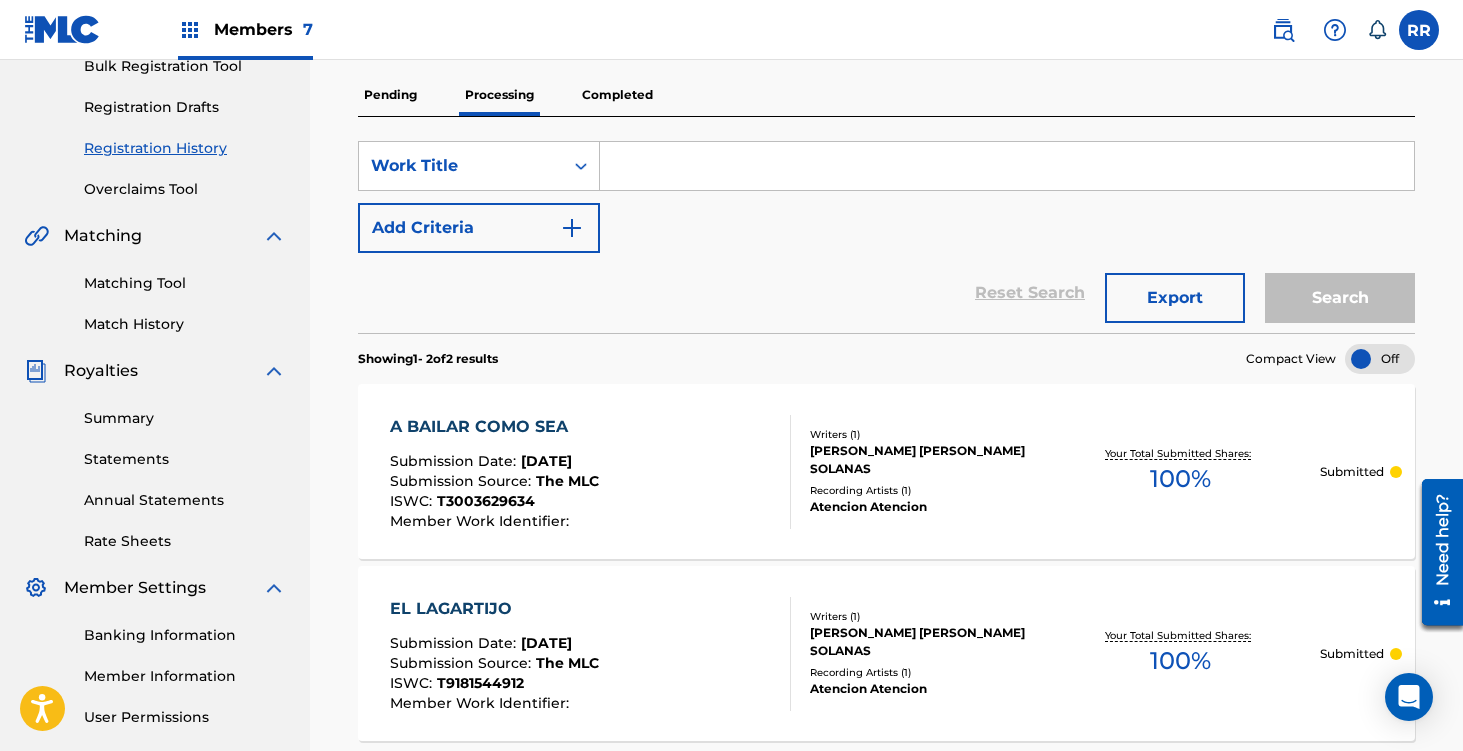 click on "Completed" at bounding box center [617, 95] 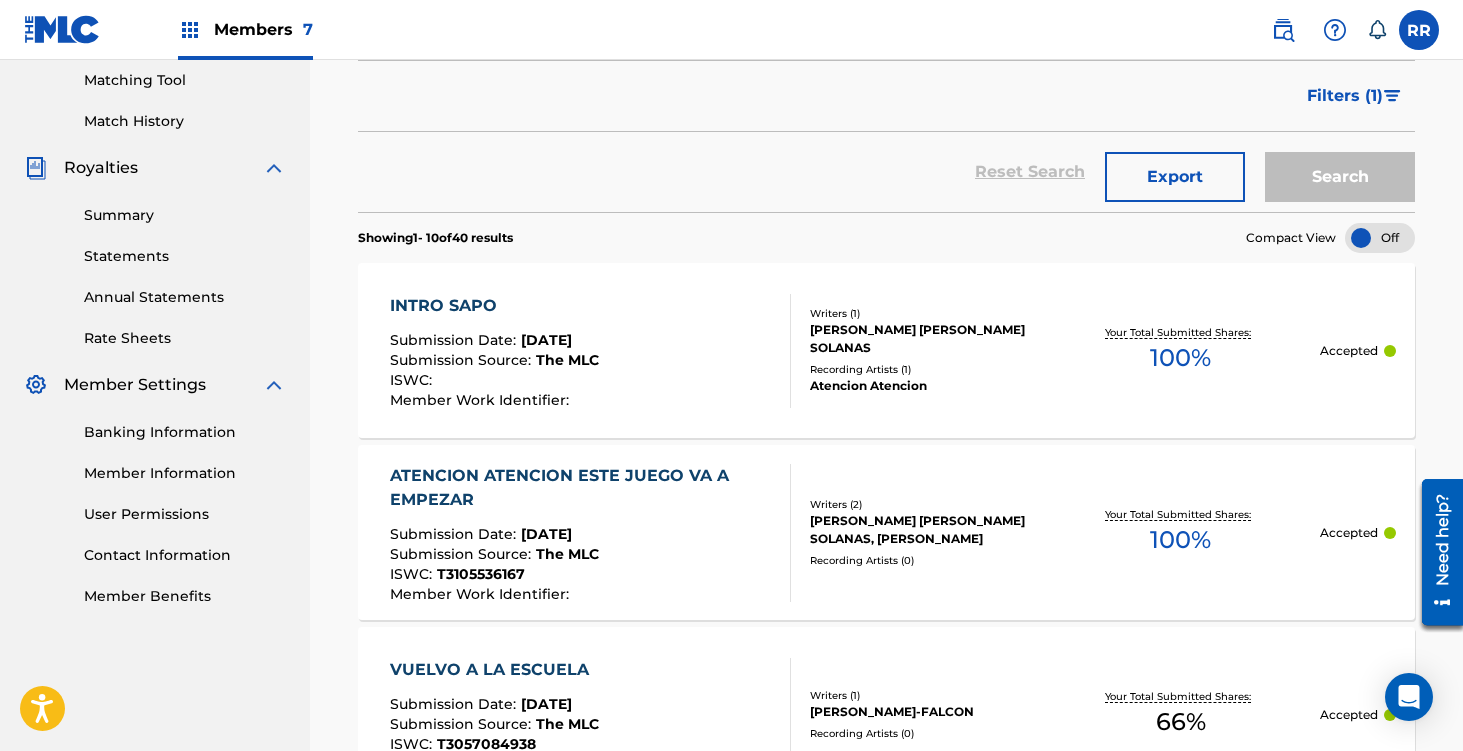 scroll, scrollTop: 351, scrollLeft: 0, axis: vertical 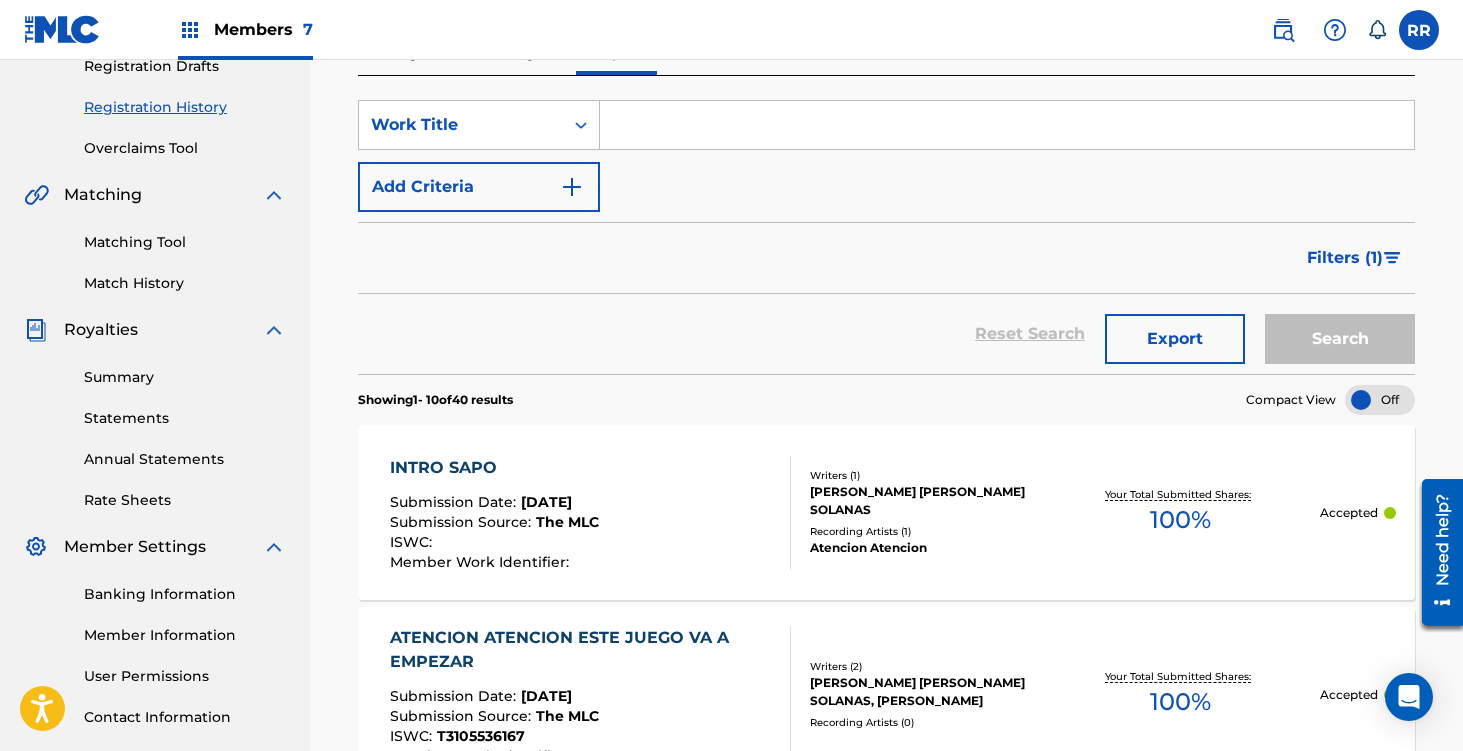 click on "Filters ( 1 )" at bounding box center [1345, 258] 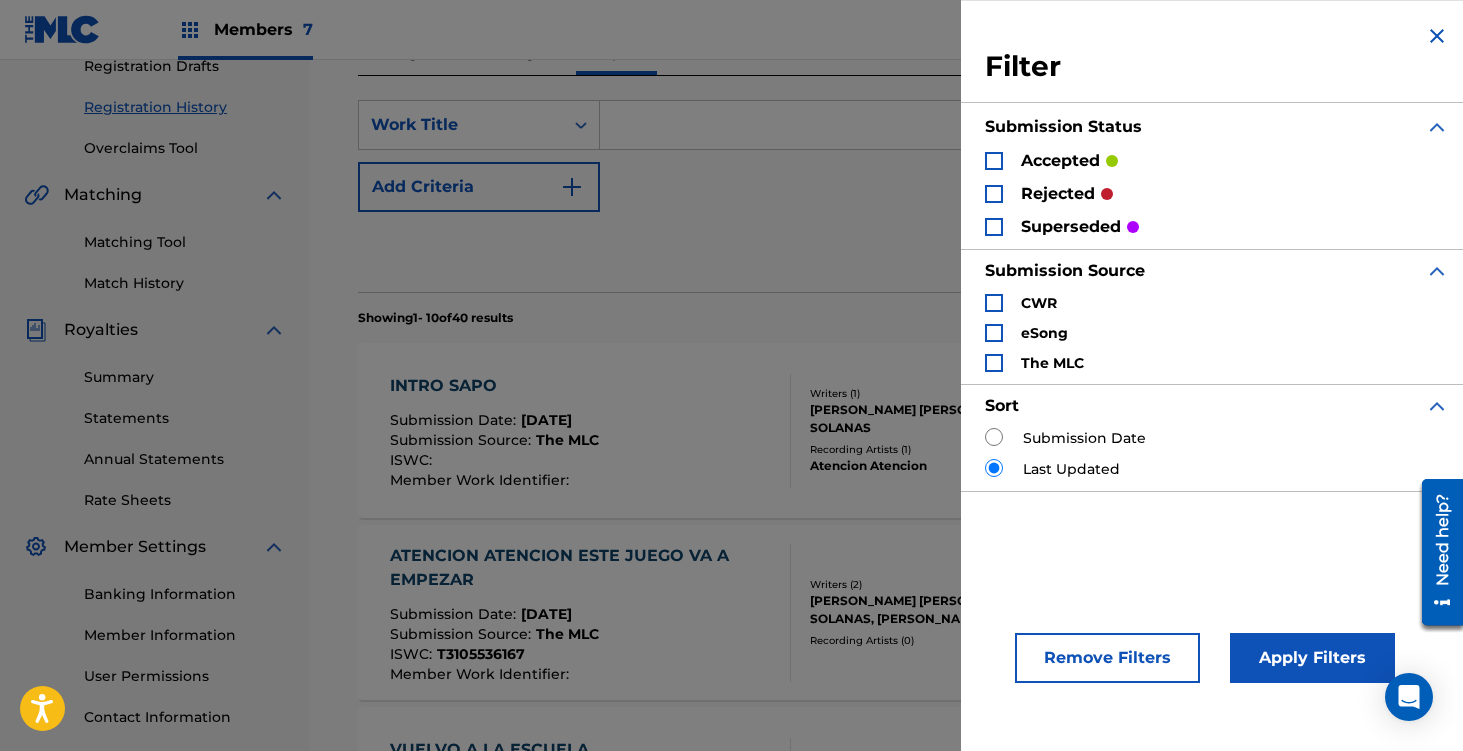 click on "Submission Date" at bounding box center [1084, 438] 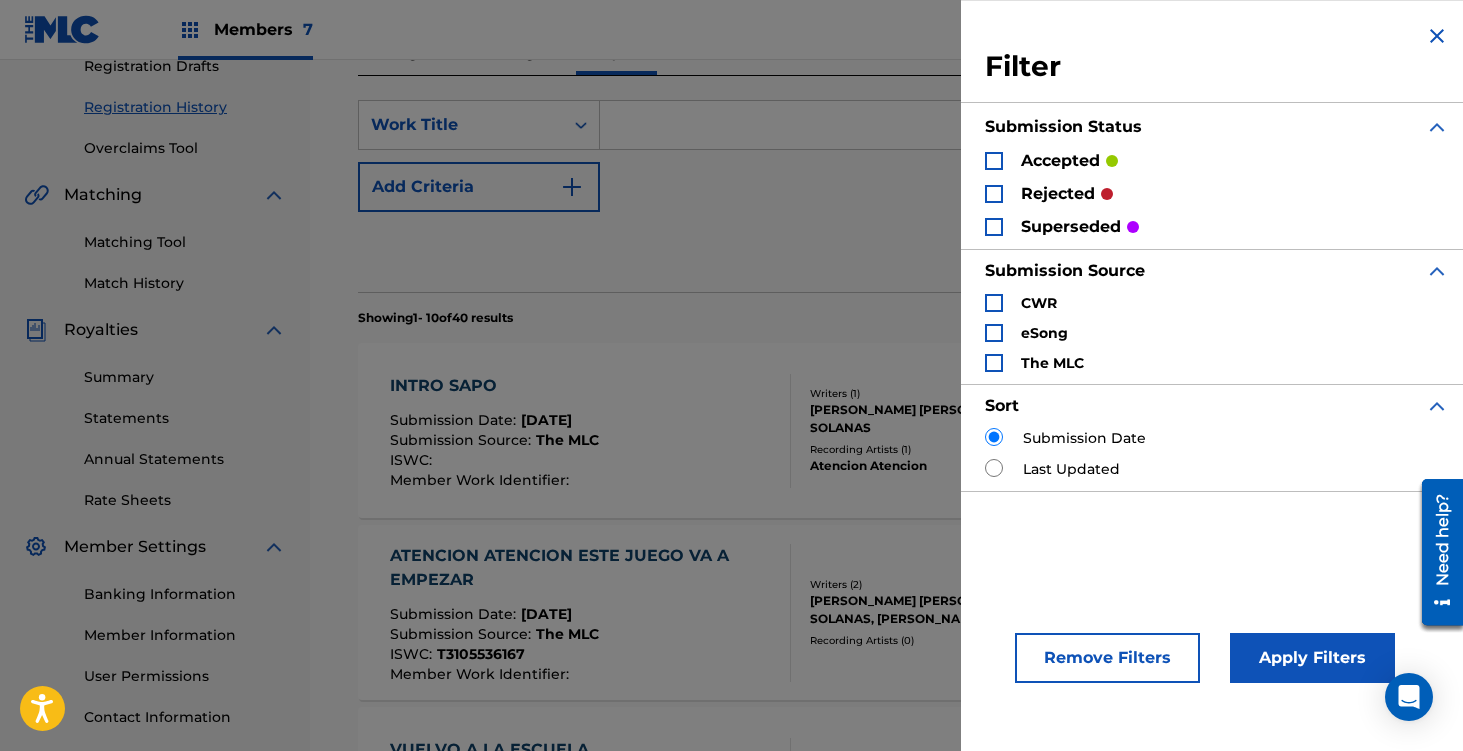 click on "Apply Filters" at bounding box center (1312, 658) 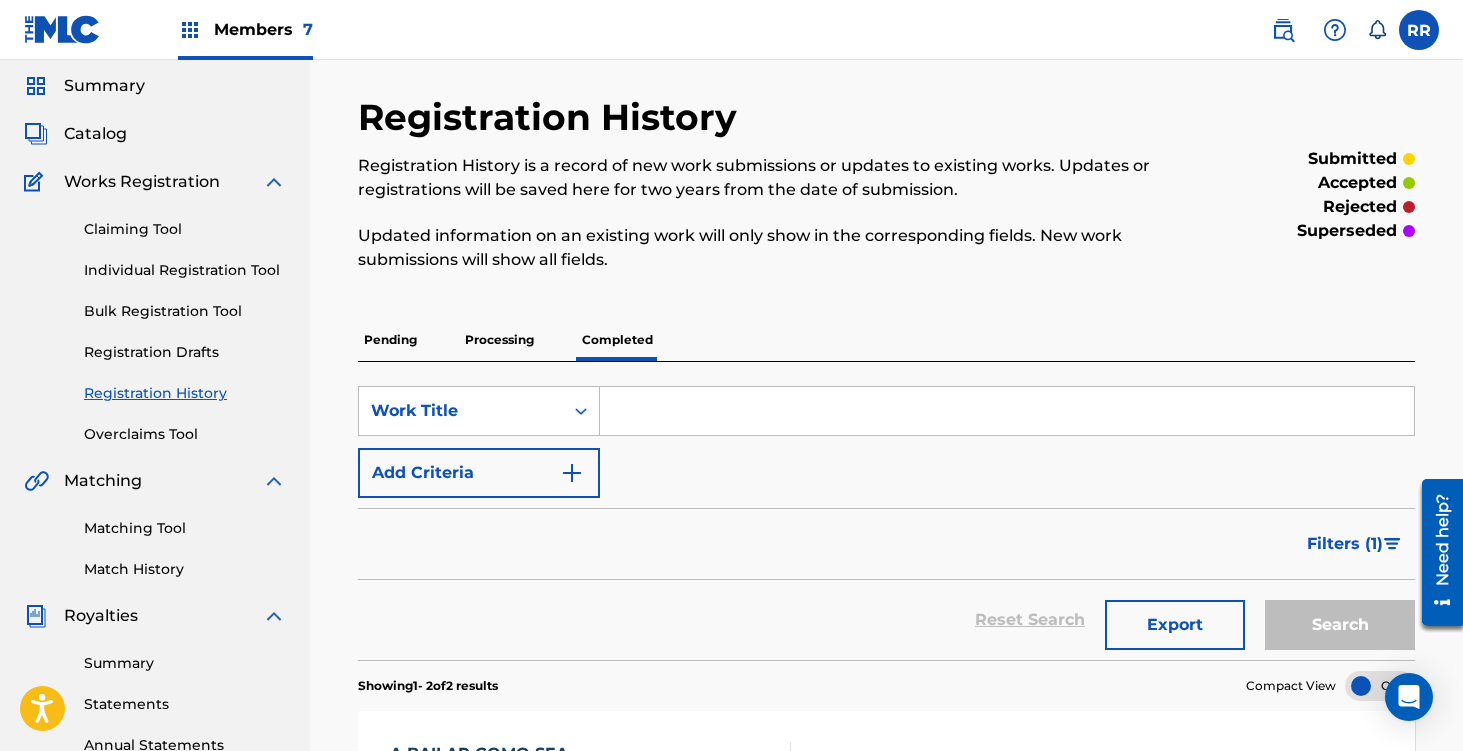 scroll, scrollTop: 61, scrollLeft: 0, axis: vertical 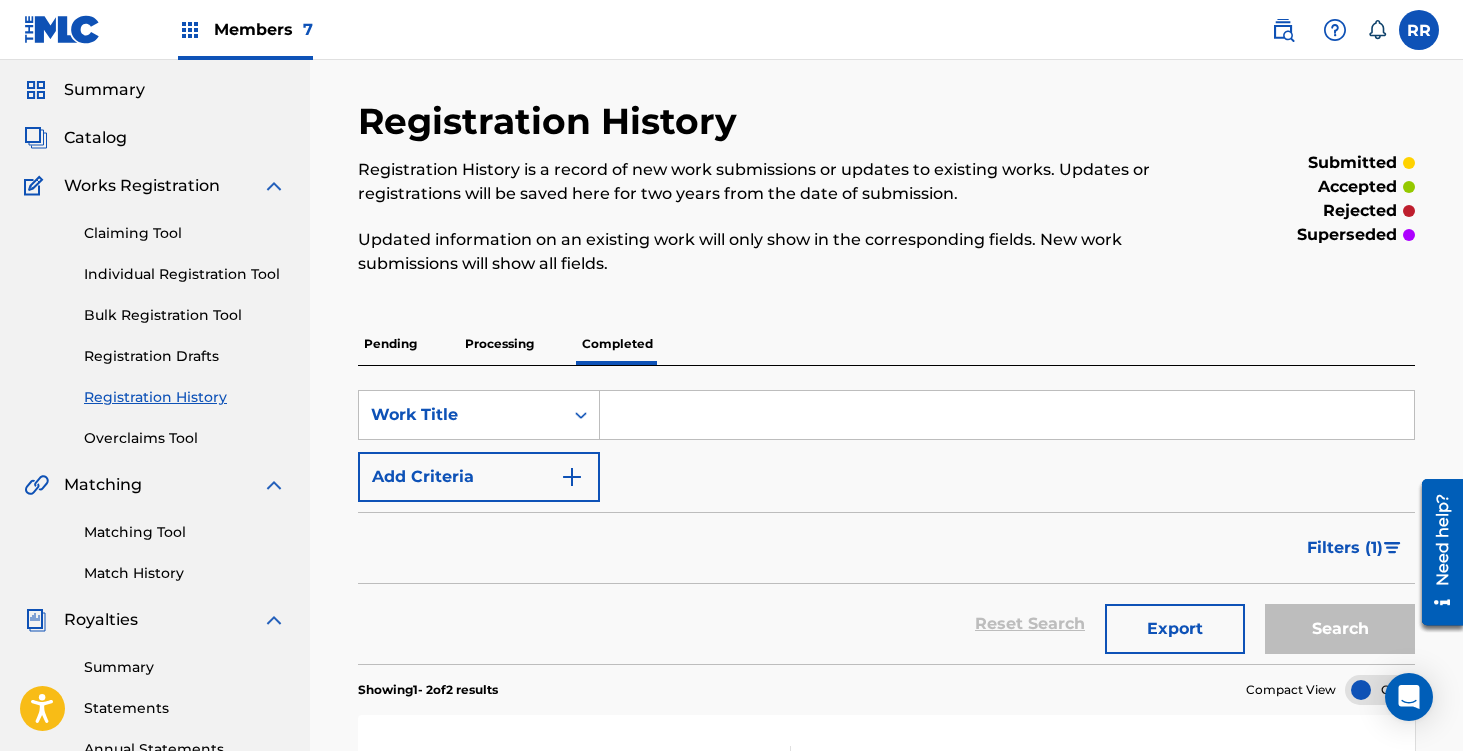 click on "Completed" at bounding box center (617, 344) 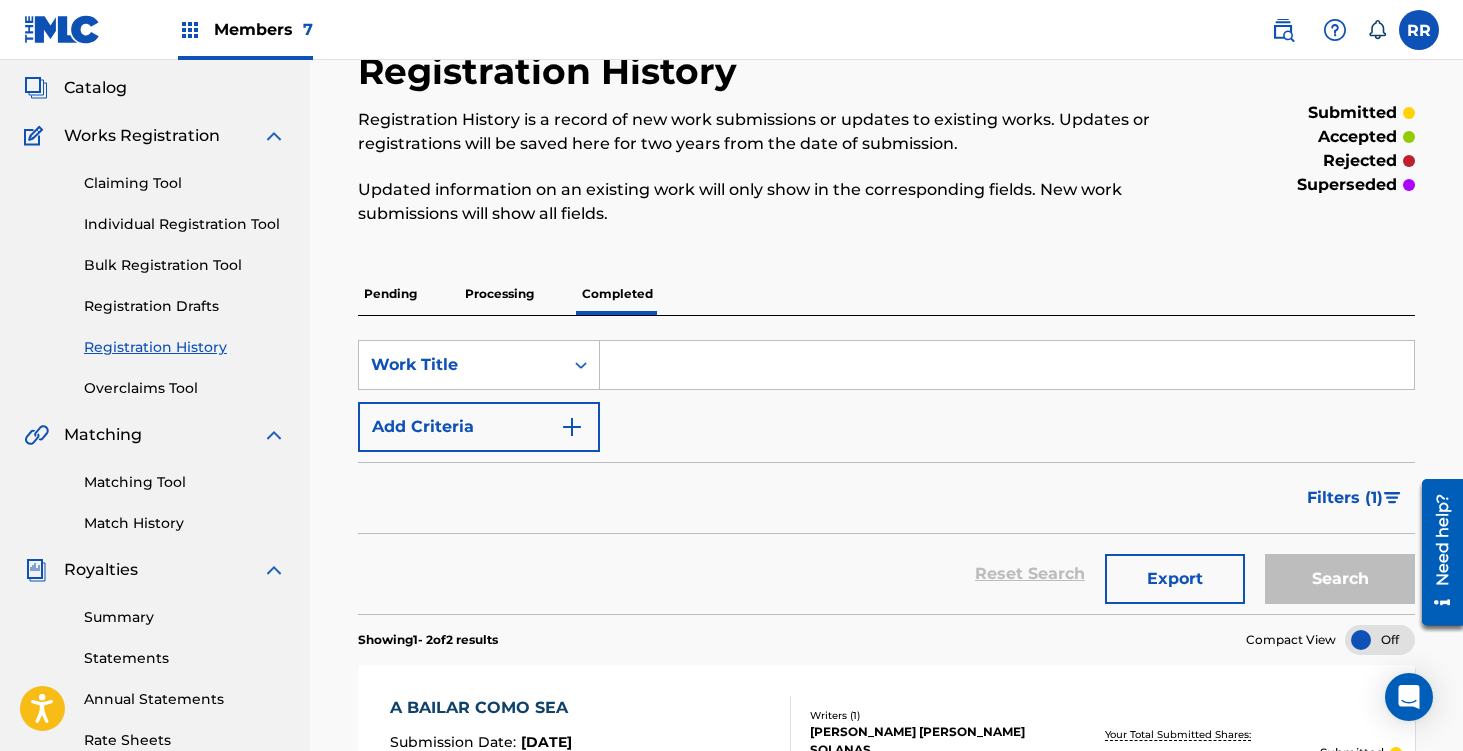 scroll, scrollTop: 0, scrollLeft: 0, axis: both 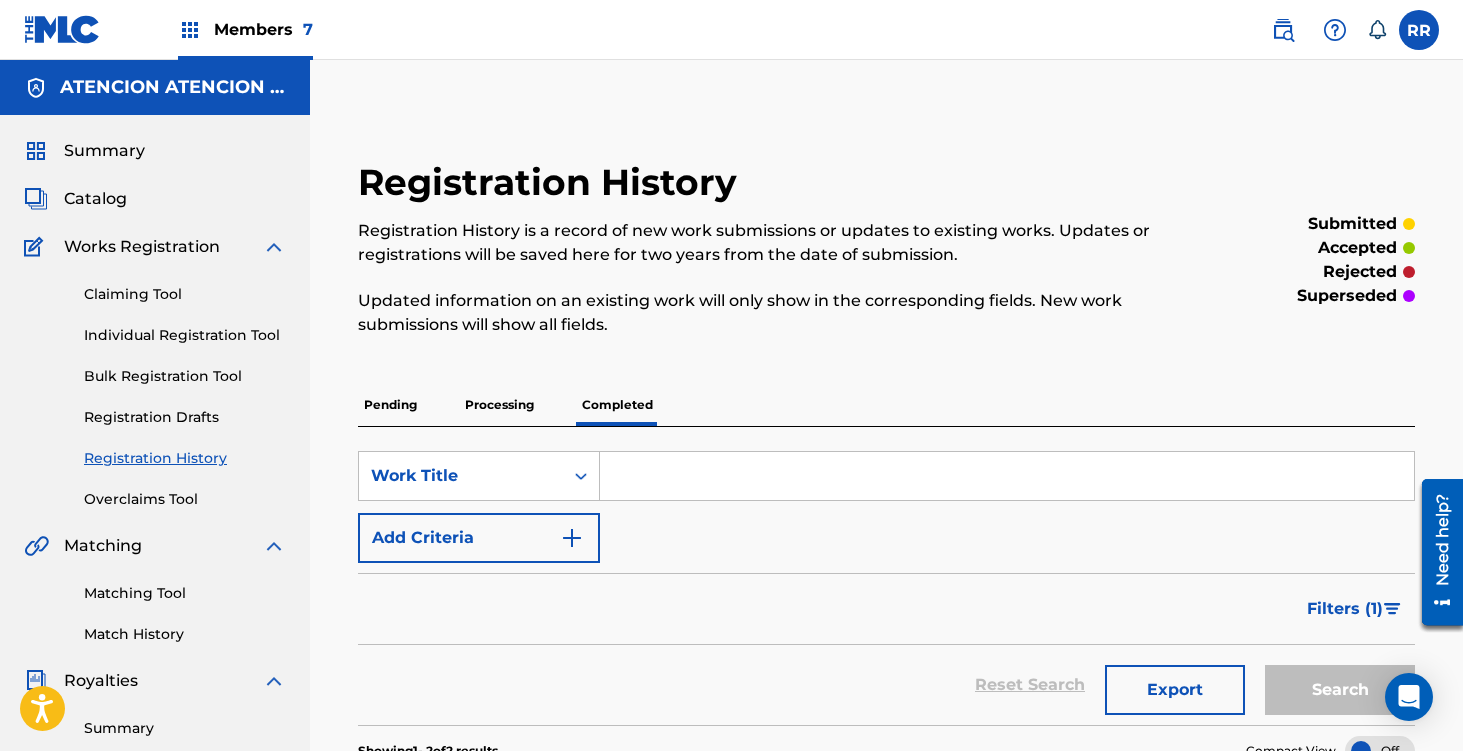 click on "Summary Catalog Works Registration Claiming Tool Individual Registration Tool Bulk Registration Tool Registration Drafts Registration History Overclaims Tool Matching Matching Tool Match History Royalties Summary Statements Annual Statements Rate Sheets Member Settings Banking Information Member Information User Permissions Contact Information Member Benefits" at bounding box center [155, 629] 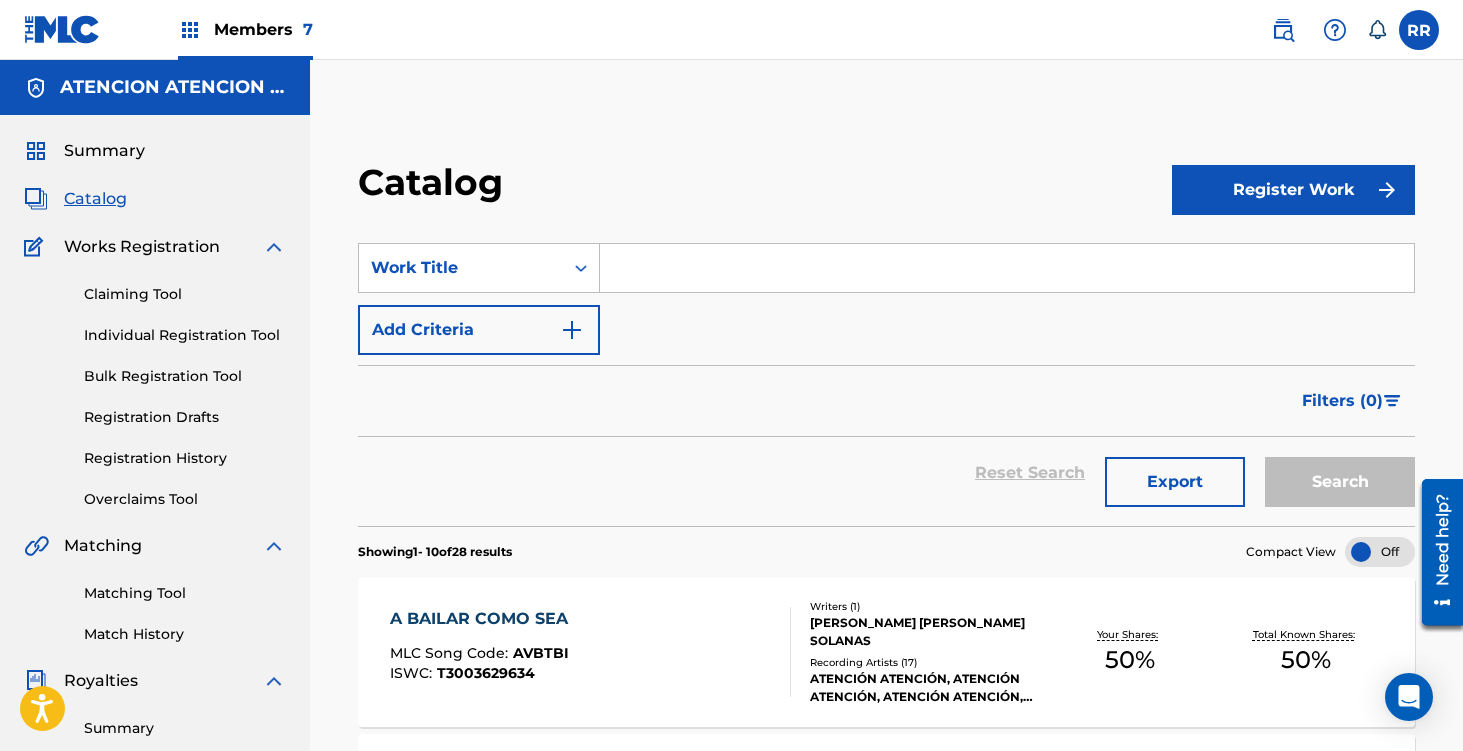 click on "Filters ( 0 )" at bounding box center [1342, 401] 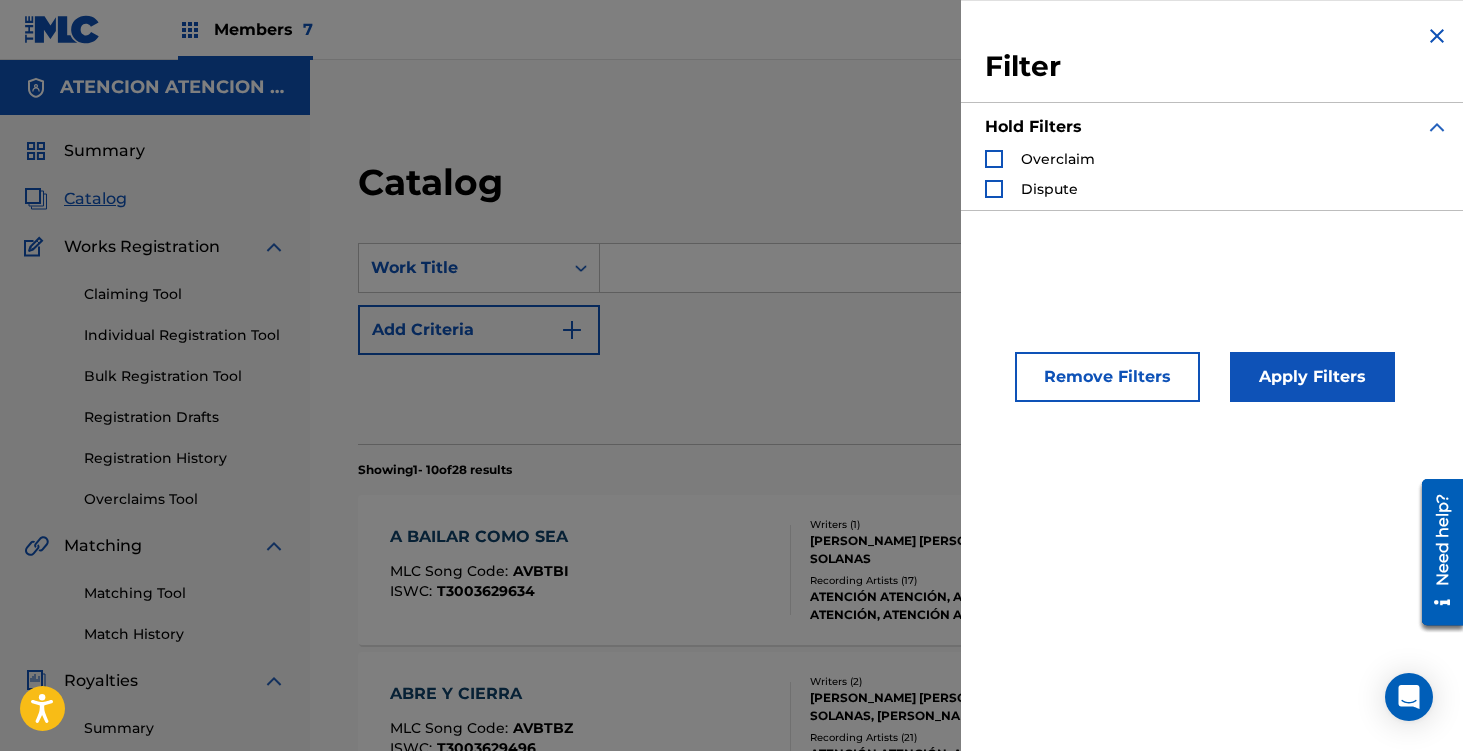 click at bounding box center (1437, 36) 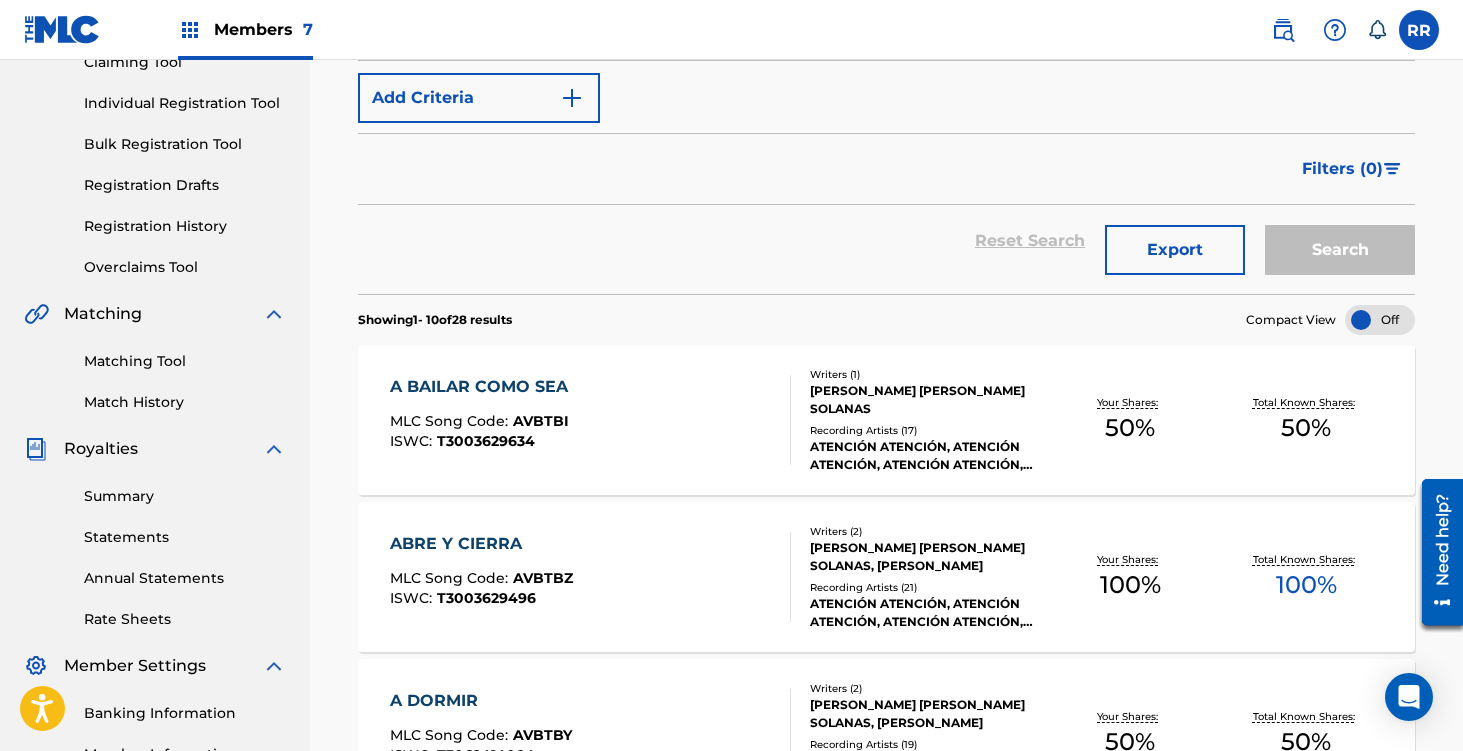 scroll, scrollTop: 0, scrollLeft: 0, axis: both 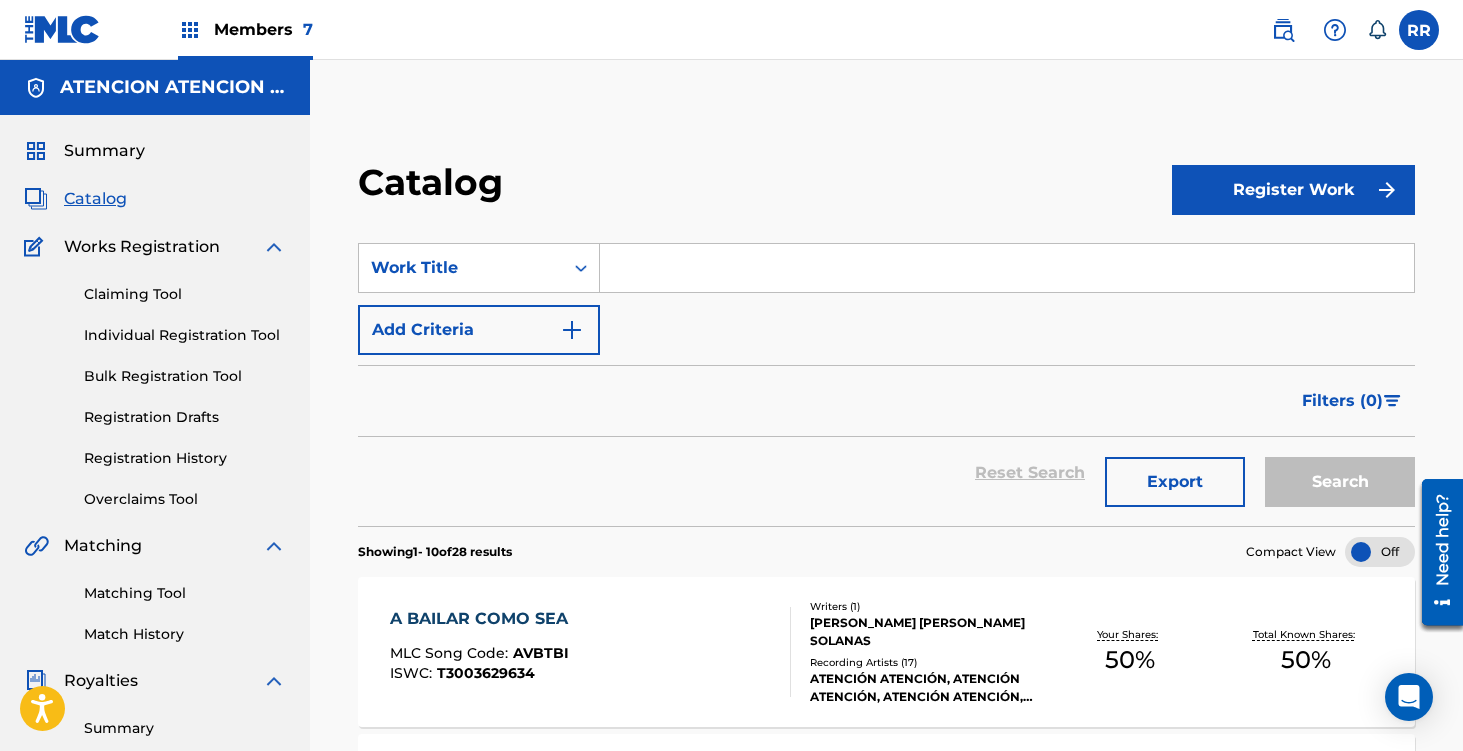 click on "Members    7" at bounding box center [245, 29] 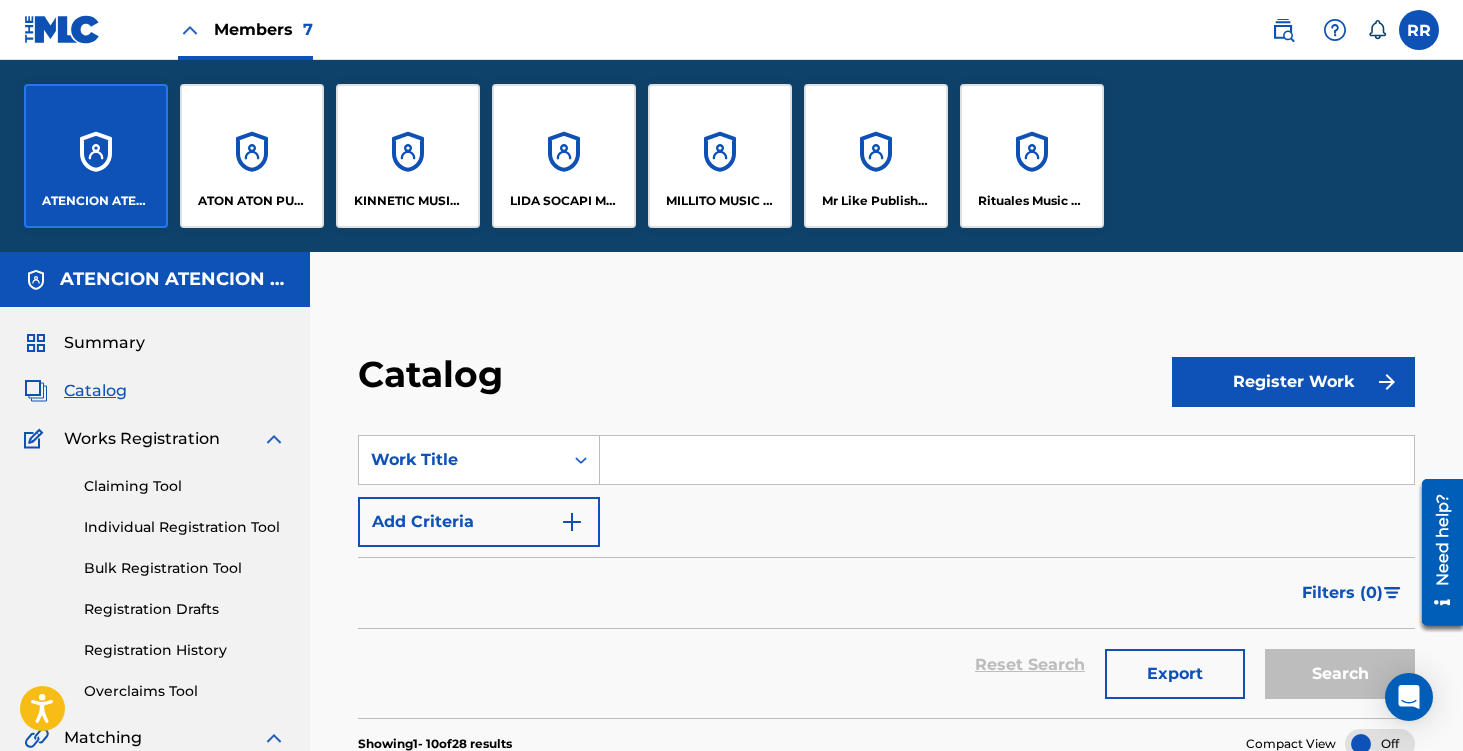 click on "ATON ATON PUBLISH" at bounding box center (252, 156) 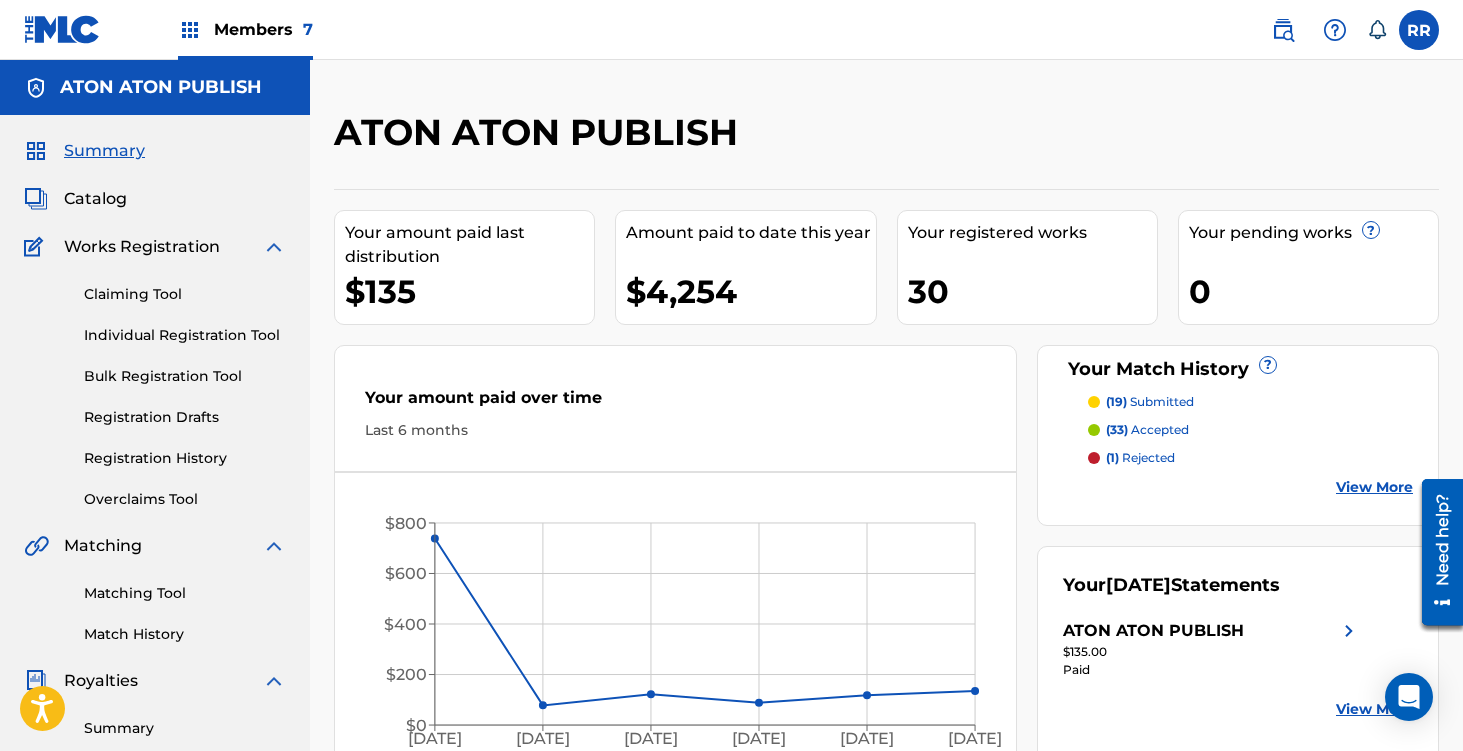 click on "Registration History" at bounding box center [185, 458] 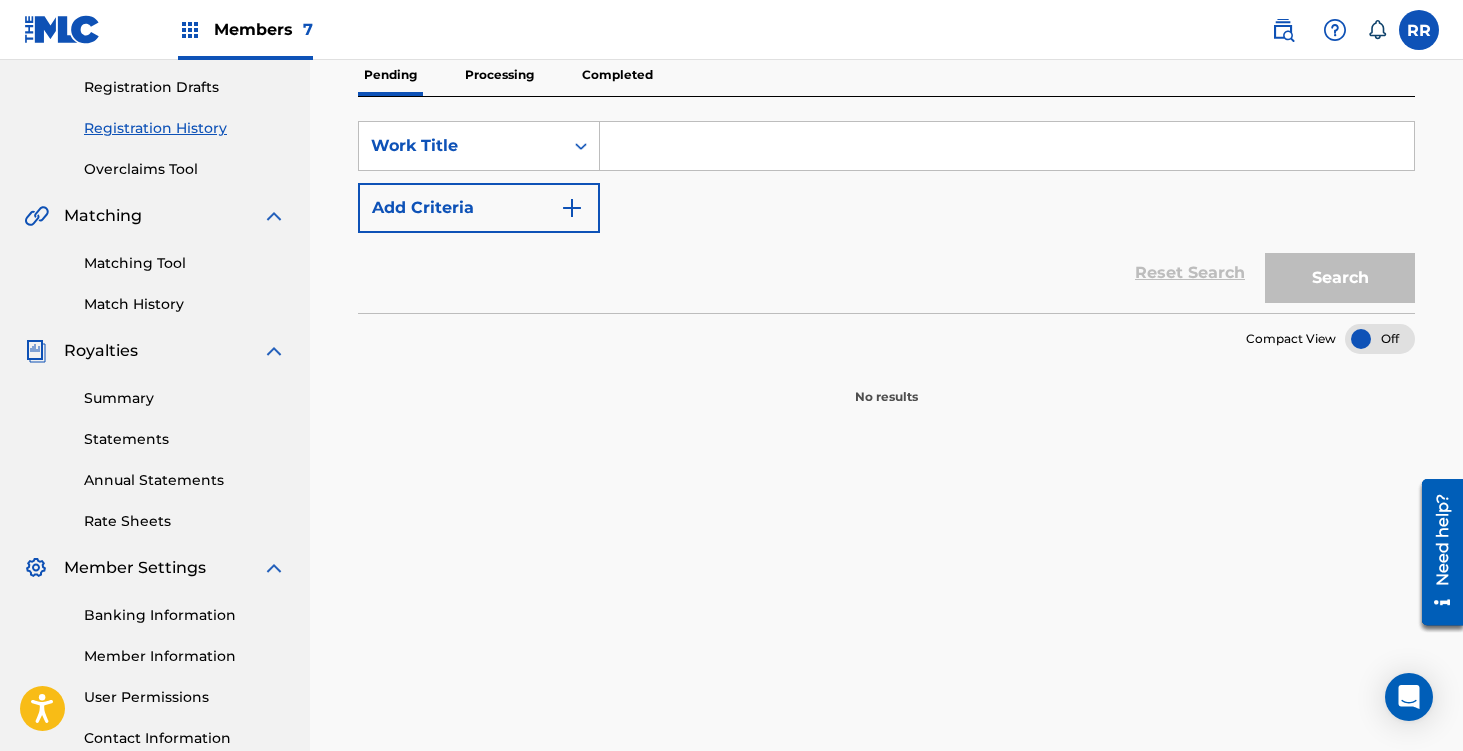 scroll, scrollTop: 82, scrollLeft: 0, axis: vertical 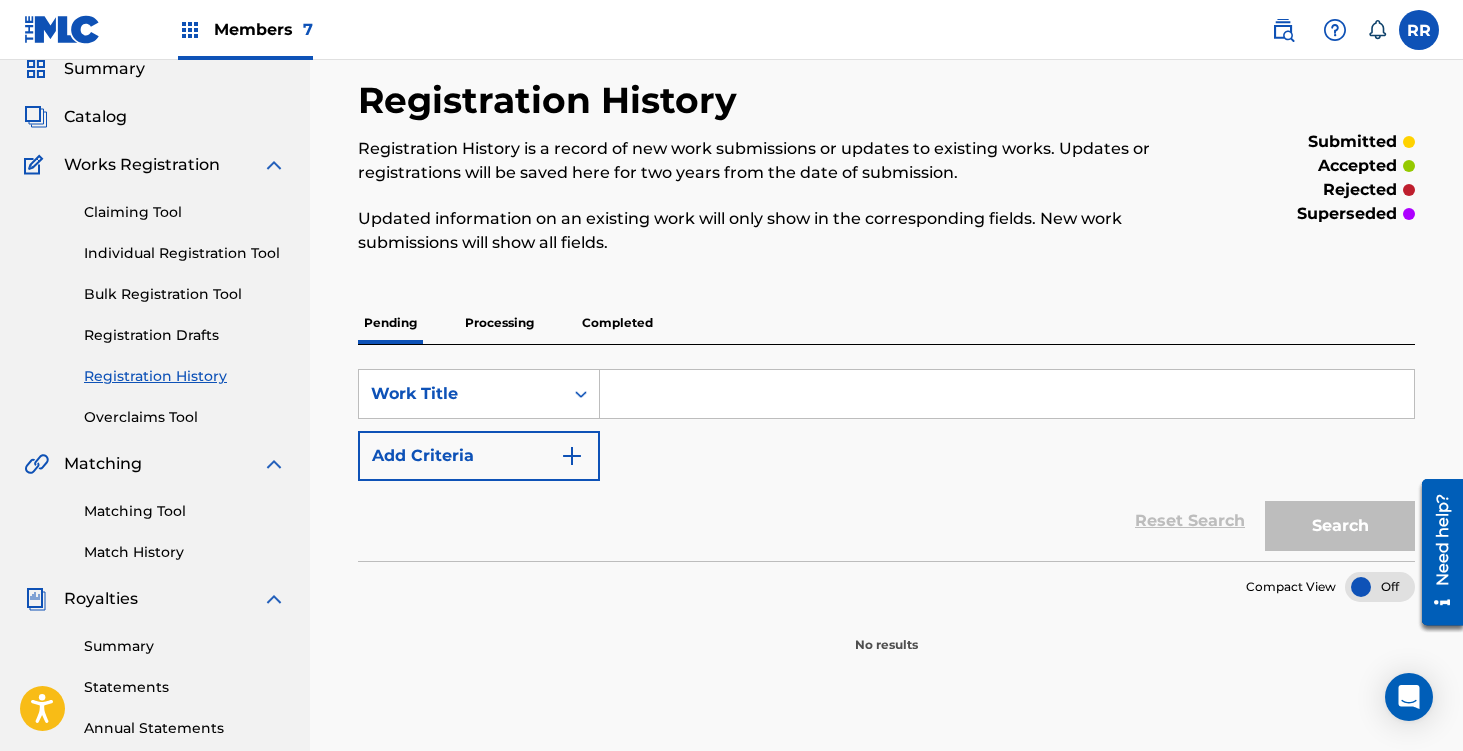 click on "Processing" at bounding box center (499, 323) 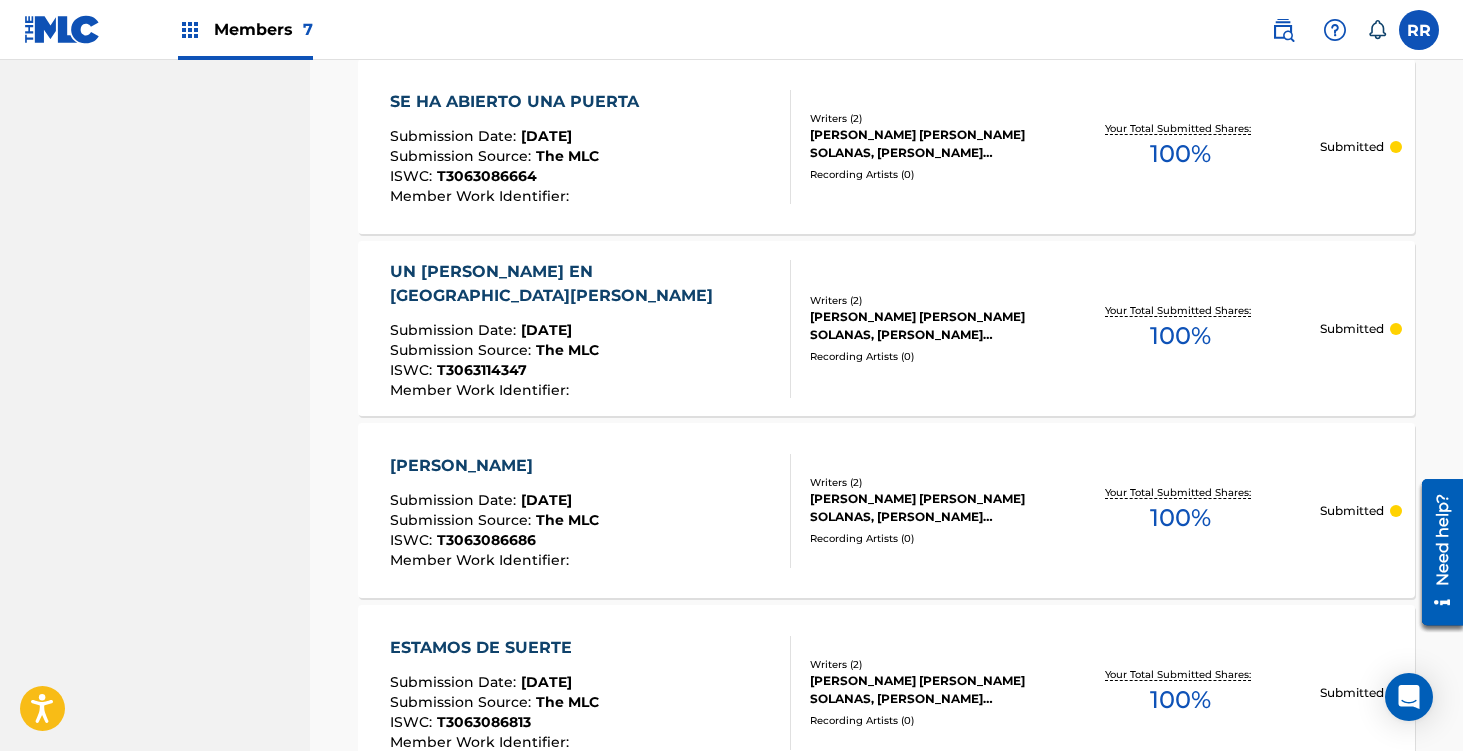 scroll, scrollTop: 271, scrollLeft: 0, axis: vertical 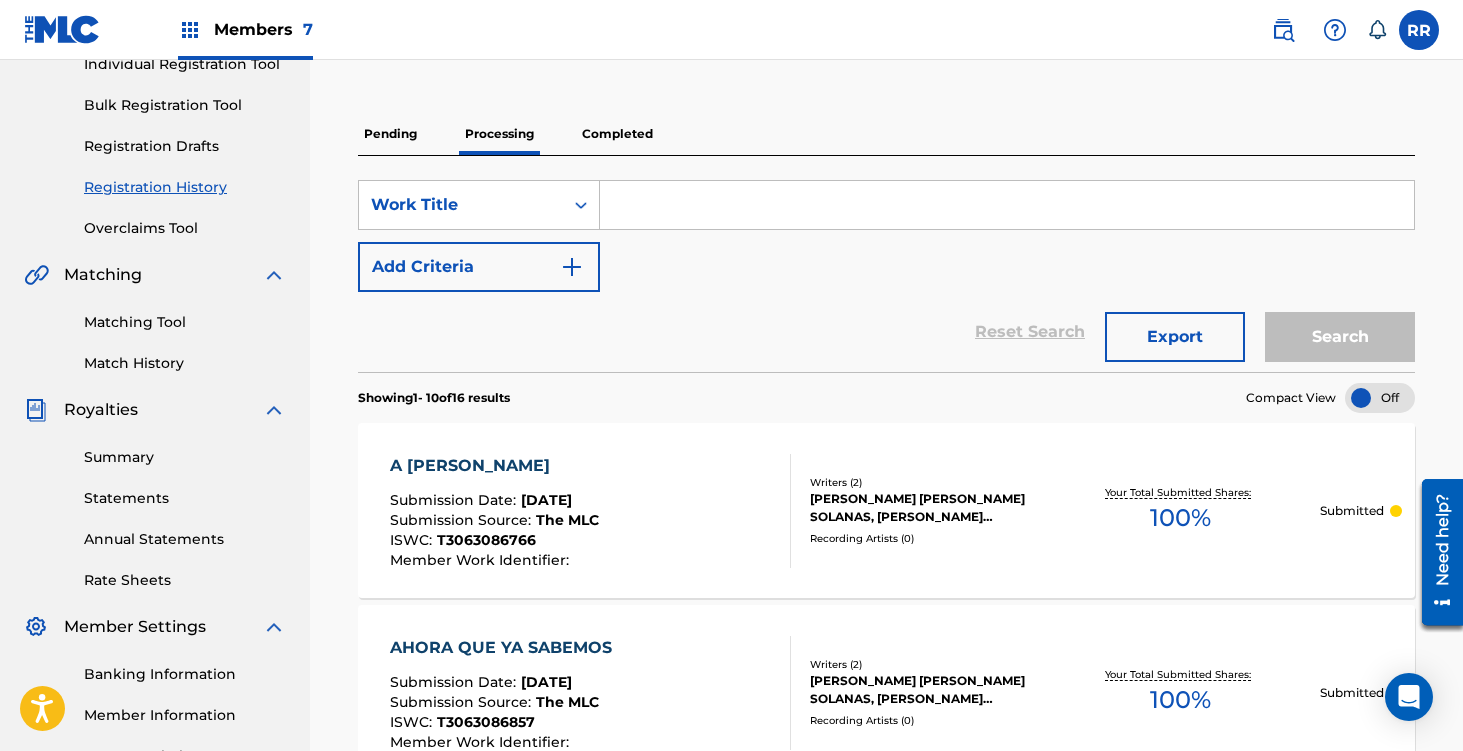 click on "Completed" at bounding box center (617, 134) 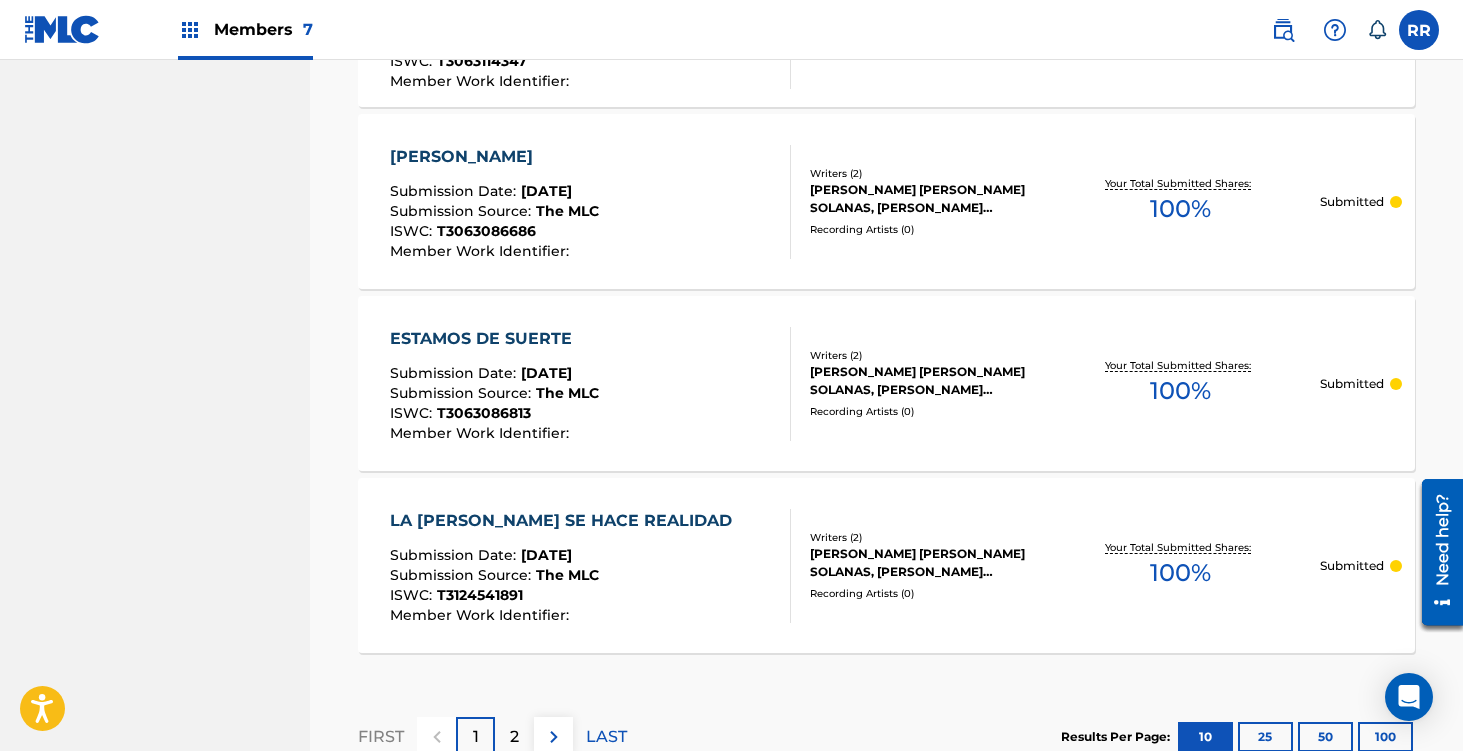 scroll, scrollTop: 2069, scrollLeft: 0, axis: vertical 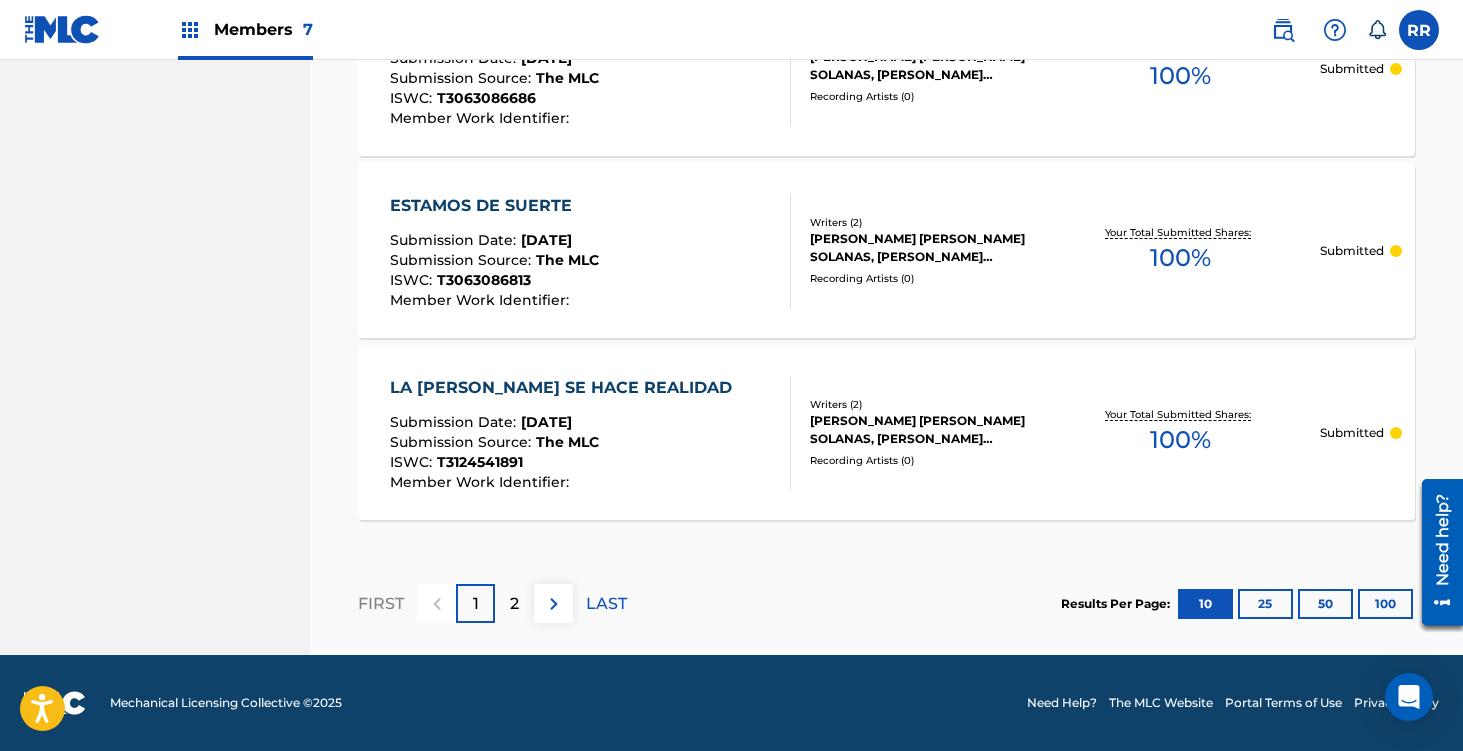 click on "2" at bounding box center (514, 604) 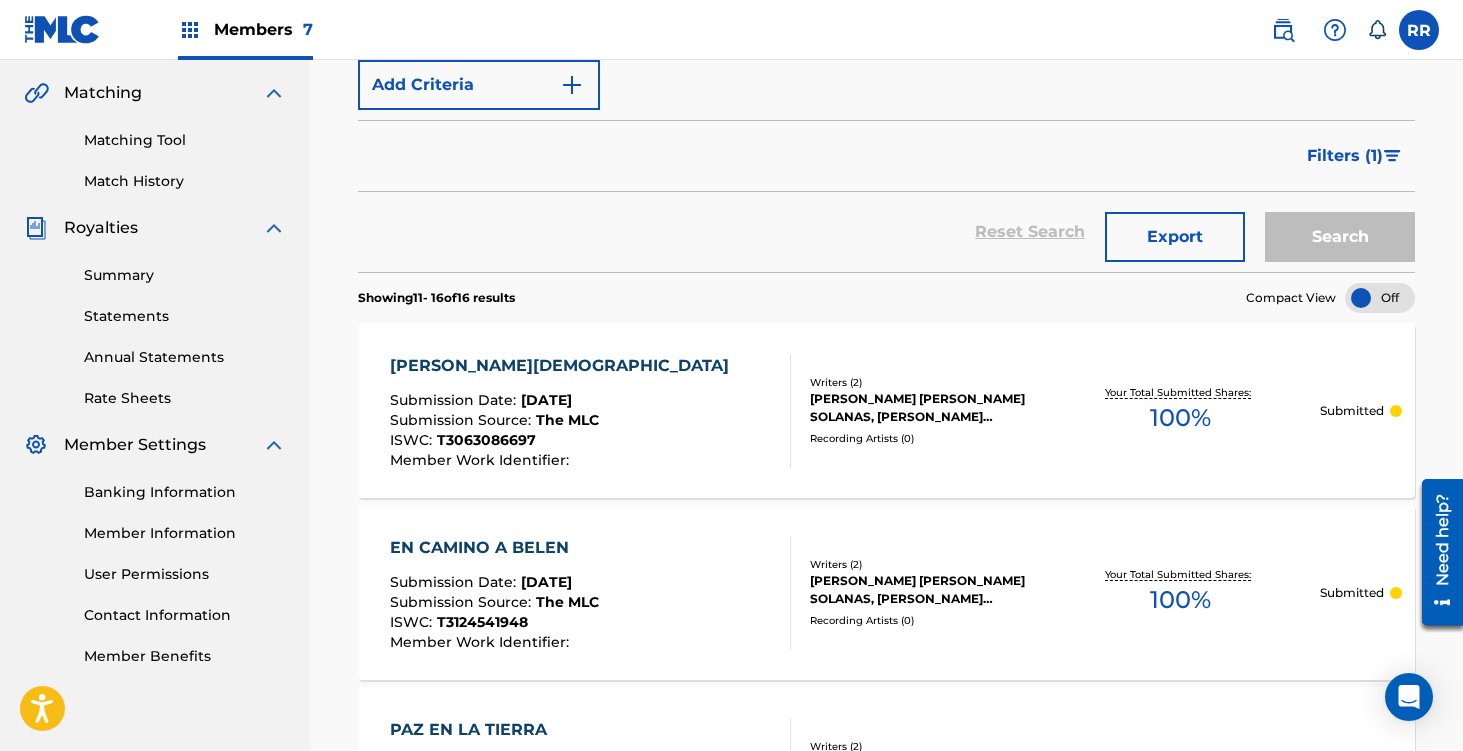 scroll, scrollTop: 0, scrollLeft: 0, axis: both 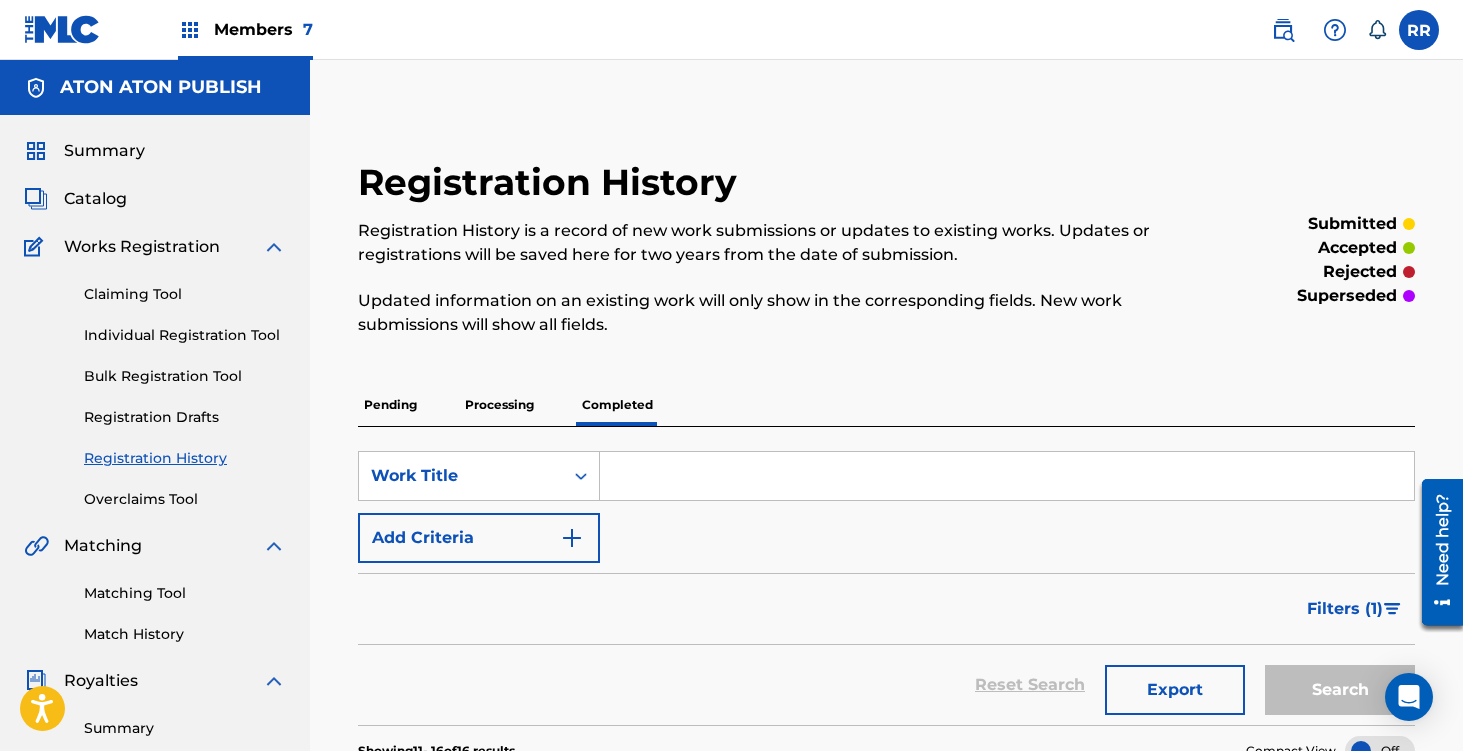 click on "Summary" at bounding box center (104, 151) 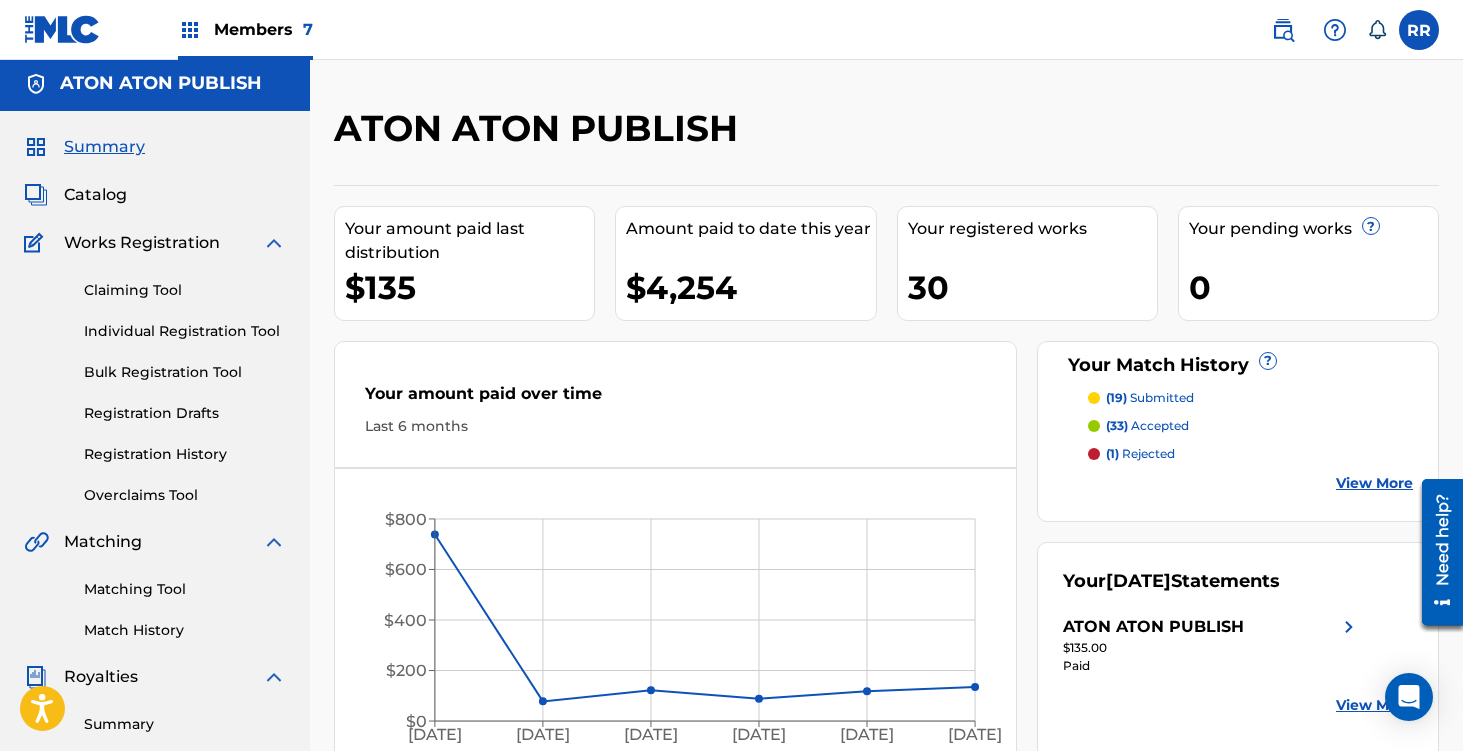 click on "Members    7" at bounding box center [245, 29] 